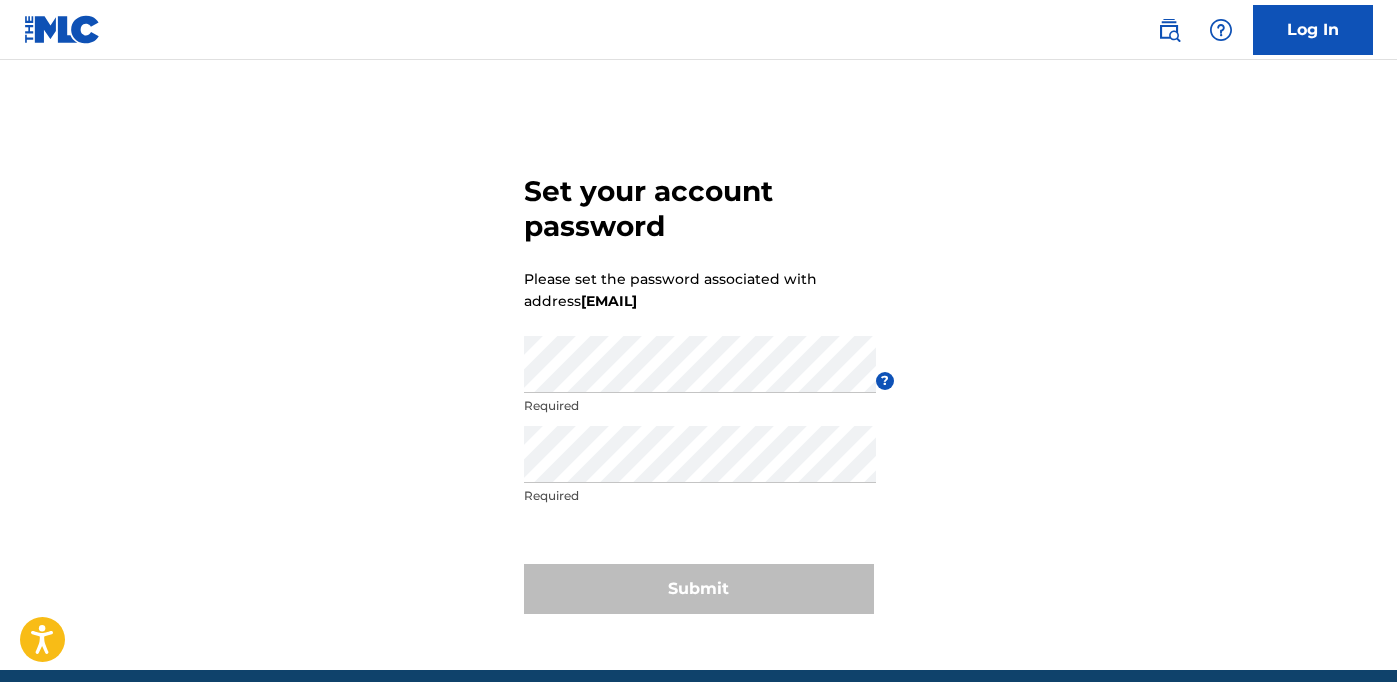 scroll, scrollTop: 0, scrollLeft: 0, axis: both 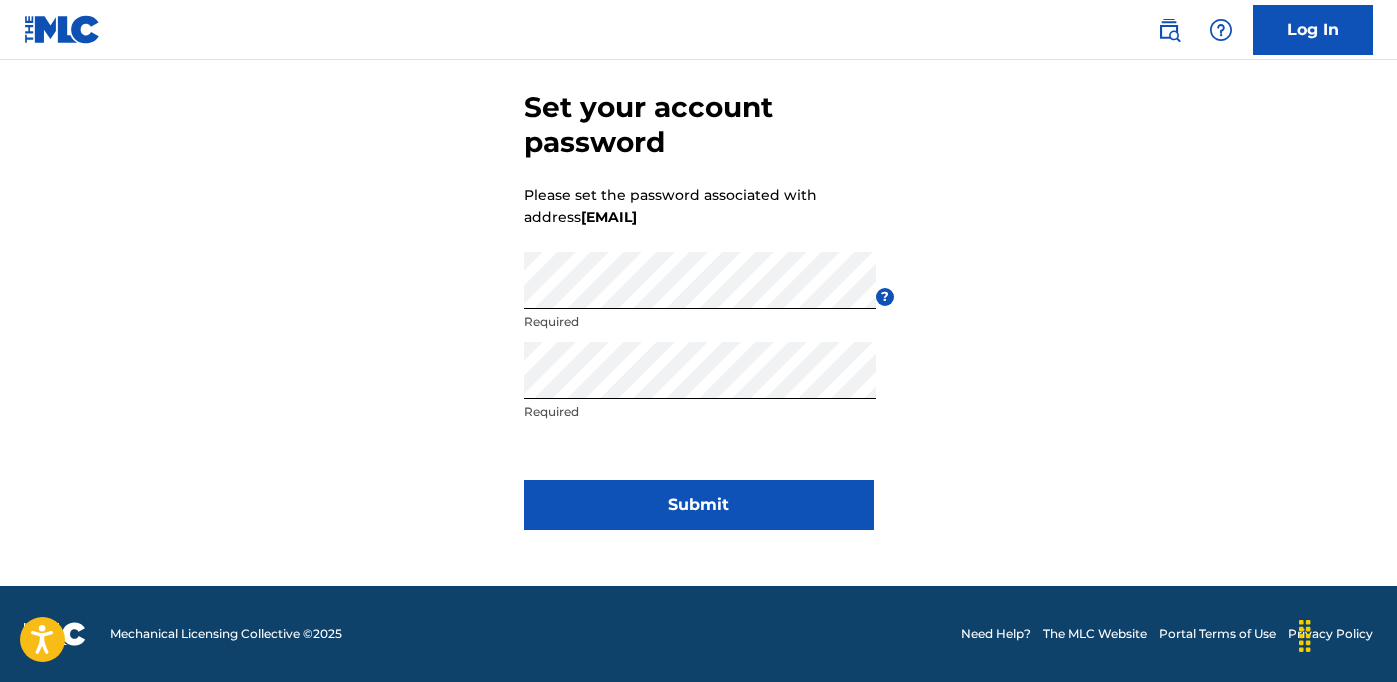 click on "Submit" at bounding box center [699, 505] 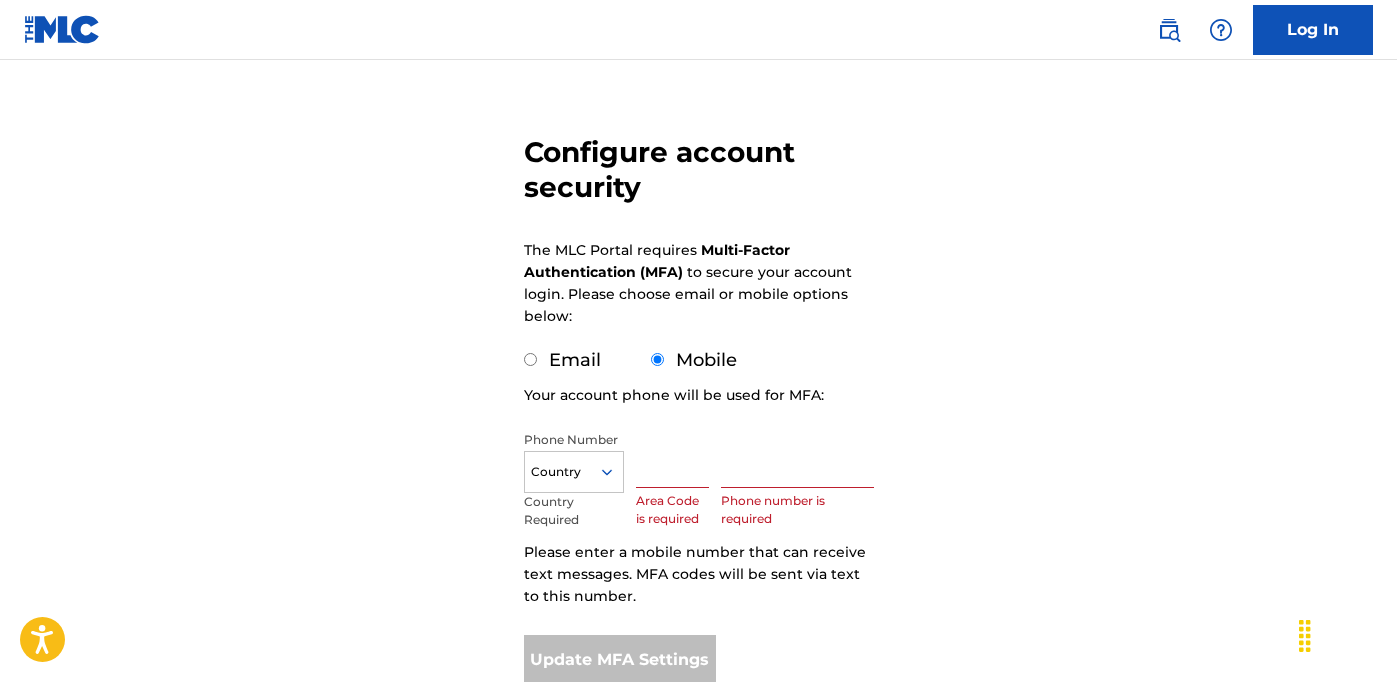scroll, scrollTop: 134, scrollLeft: 0, axis: vertical 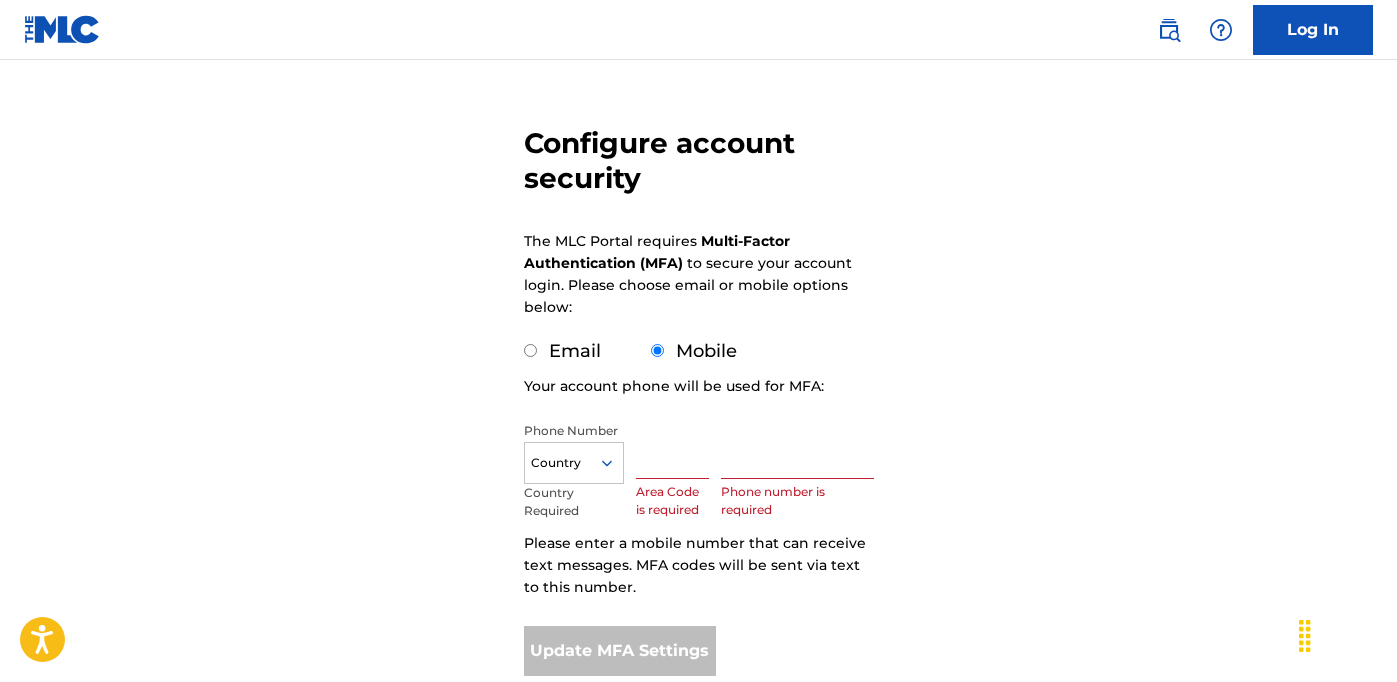click 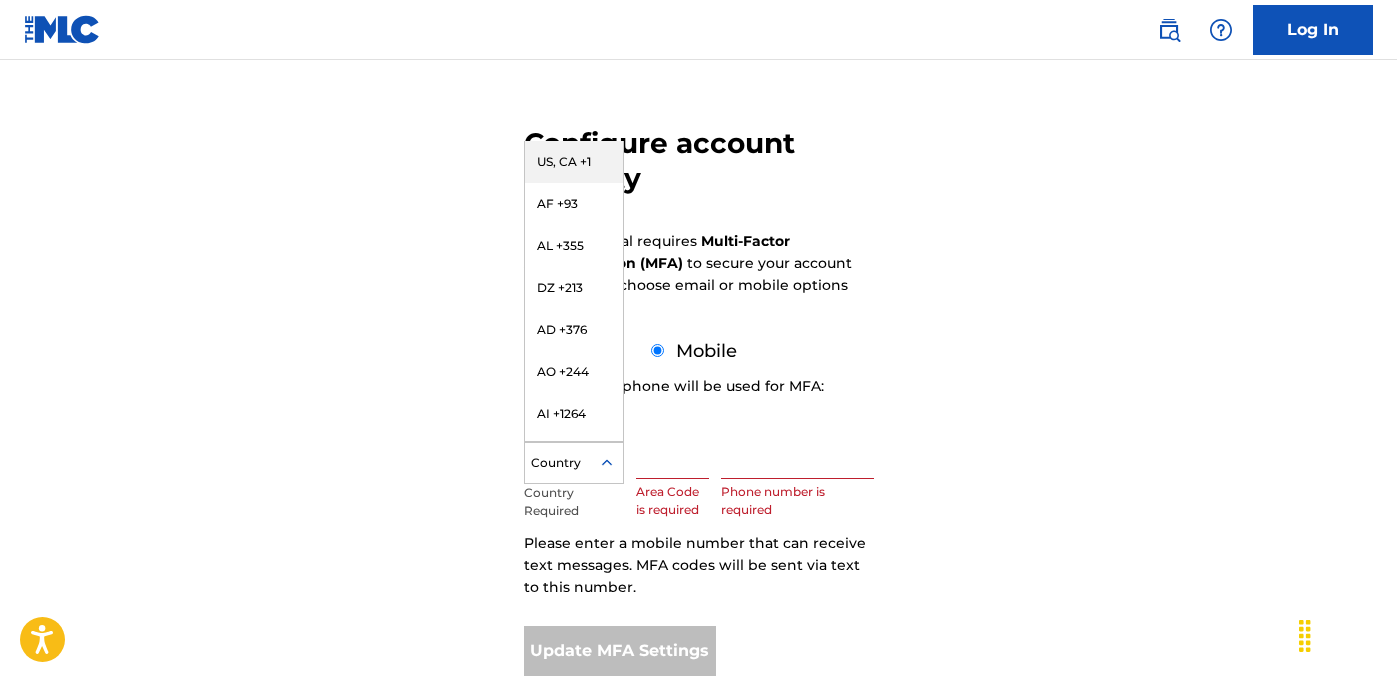 click on "US, CA +1" at bounding box center [574, 162] 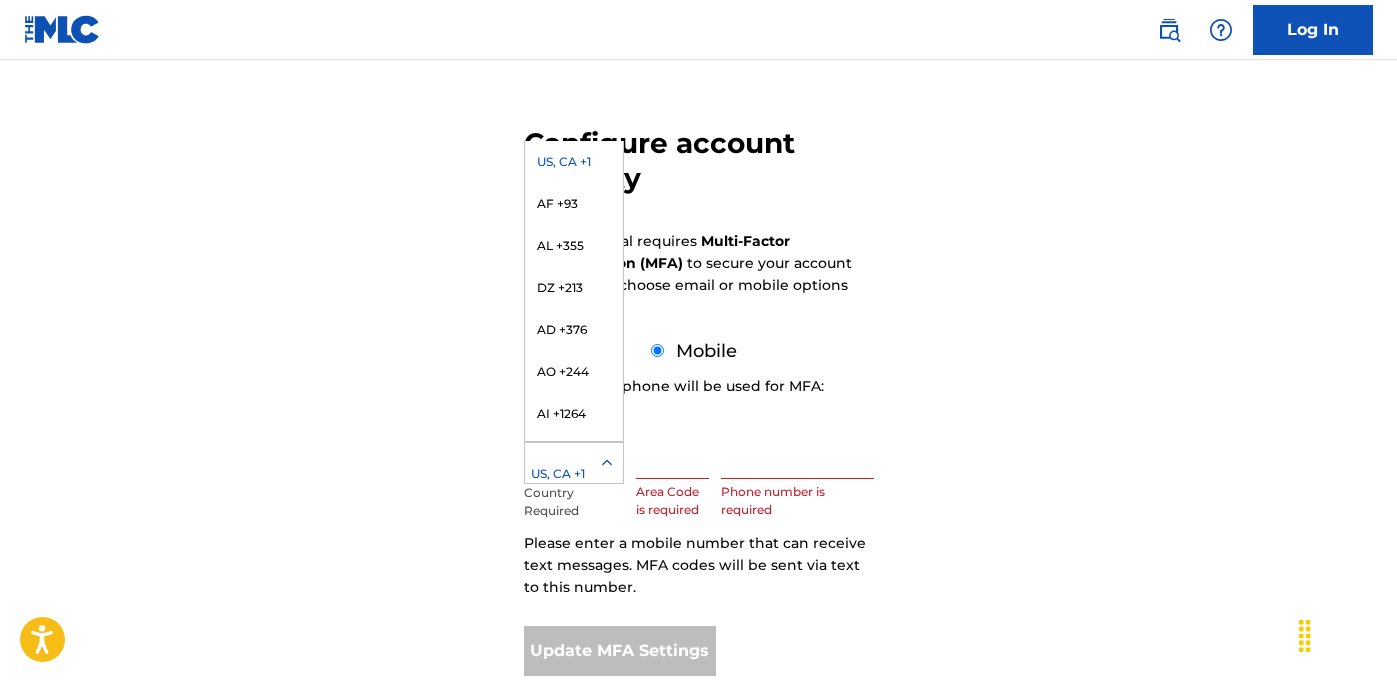 click at bounding box center (615, 463) 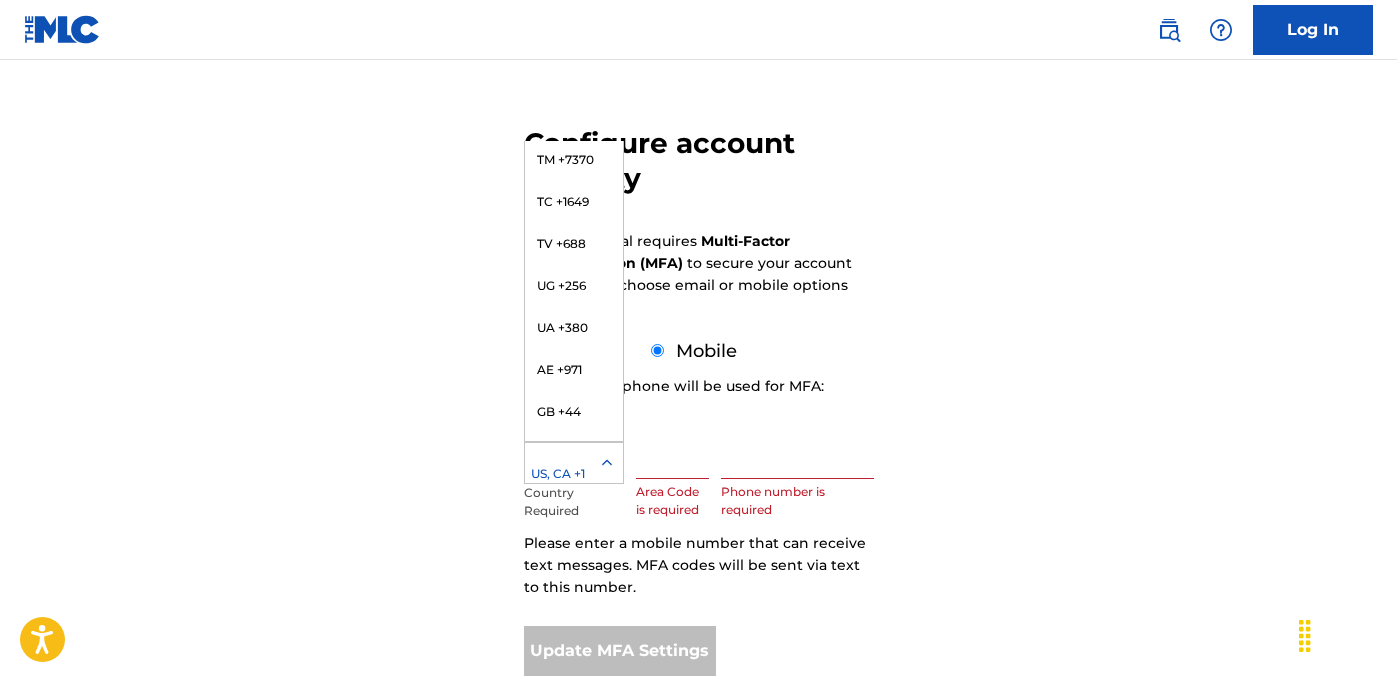 scroll, scrollTop: 8772, scrollLeft: 0, axis: vertical 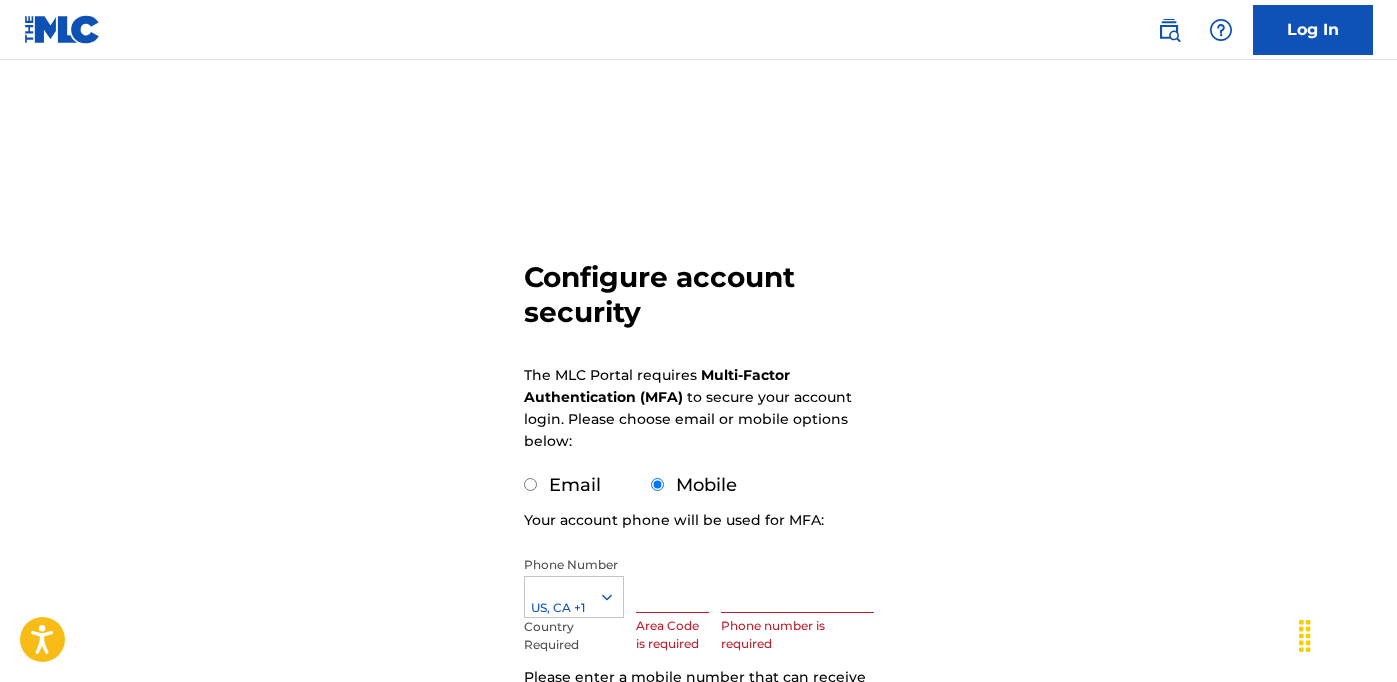 click on "Configure account security The MLC Portal requires     Multi-Factor   Authentication (MFA)   to secure your account   login. Please choose email or mobile options   below: Email Mobile Your account phone will be used for MFA:  Phone Number US, CA +1 Country Required   Area Code is required   Phone number is required Please enter a mobile number that can receive text messages. MFA codes will be sent via text to this number. Update MFA Settings" at bounding box center [698, 488] 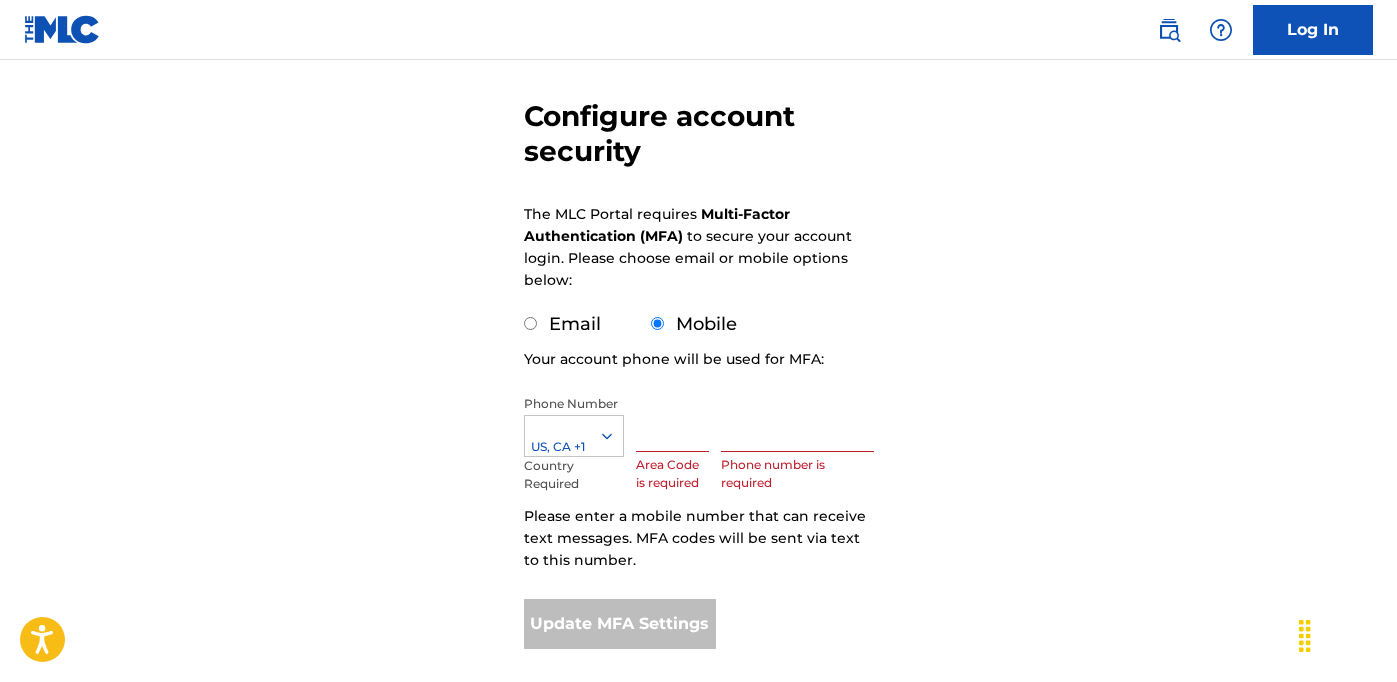 scroll, scrollTop: 162, scrollLeft: 0, axis: vertical 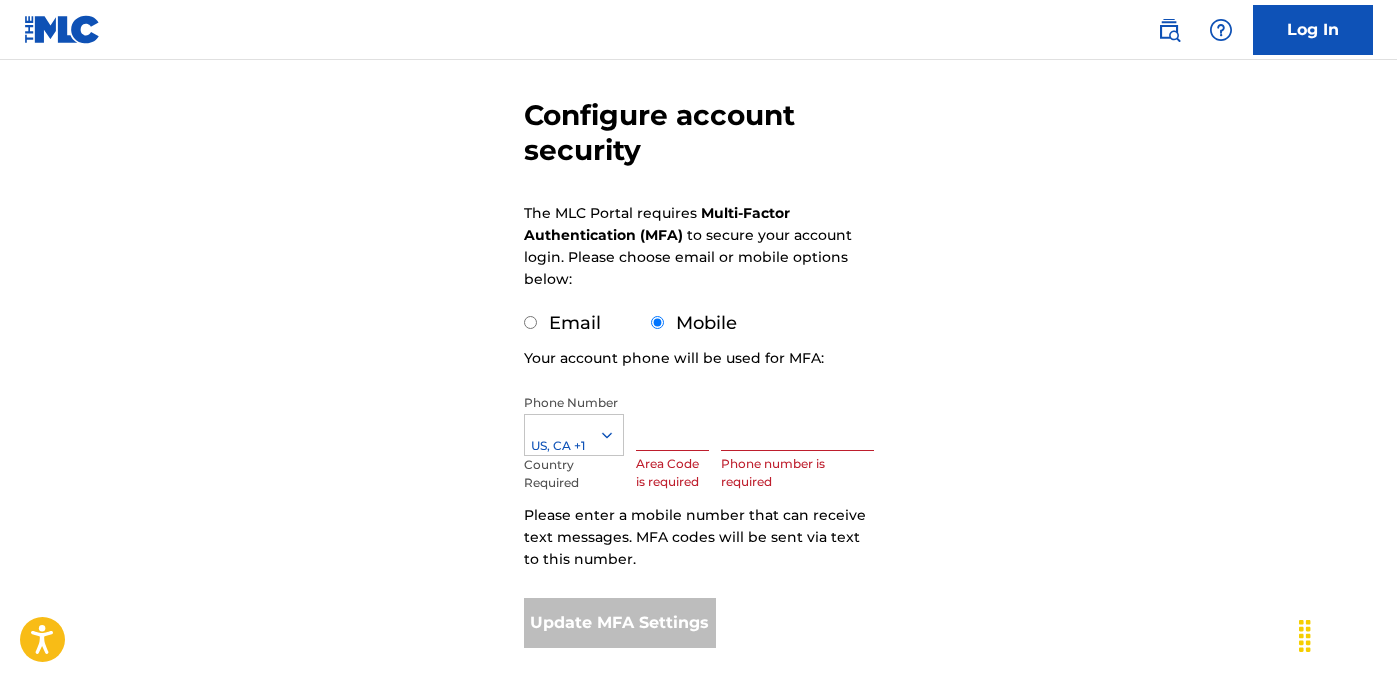 click at bounding box center [673, 422] 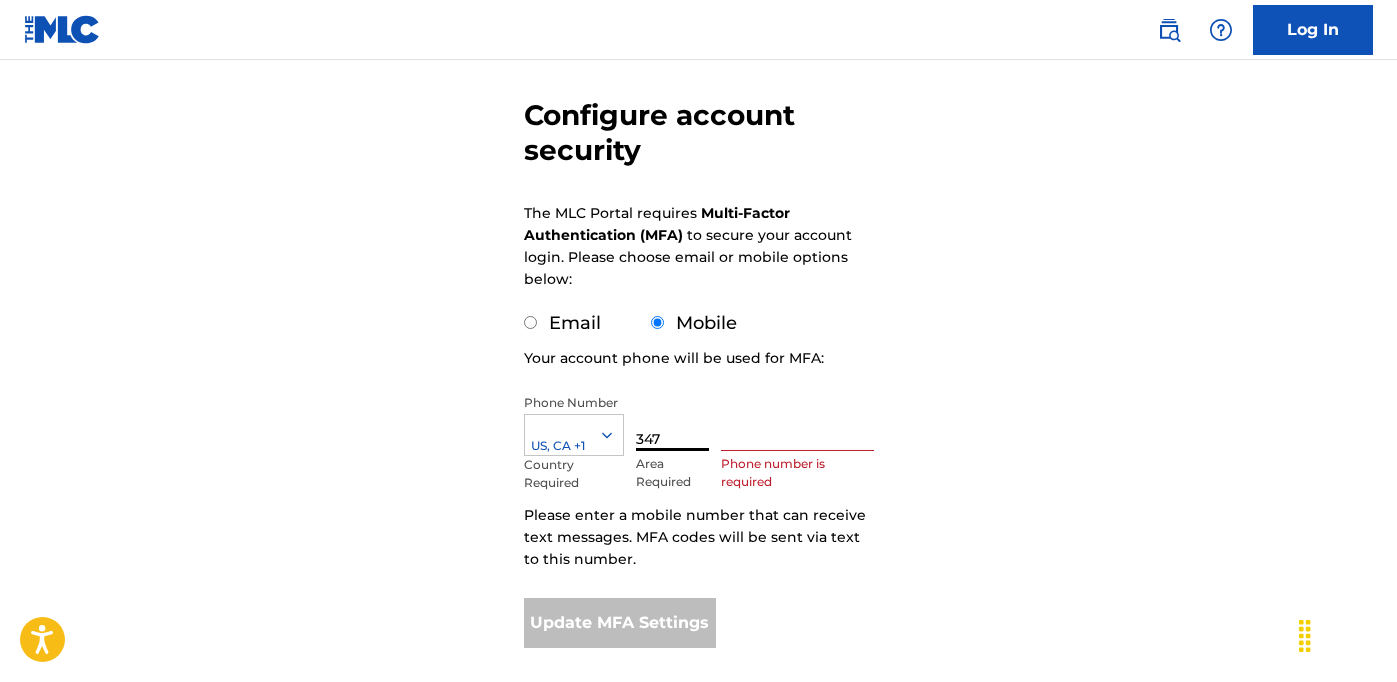 scroll, scrollTop: 162, scrollLeft: 0, axis: vertical 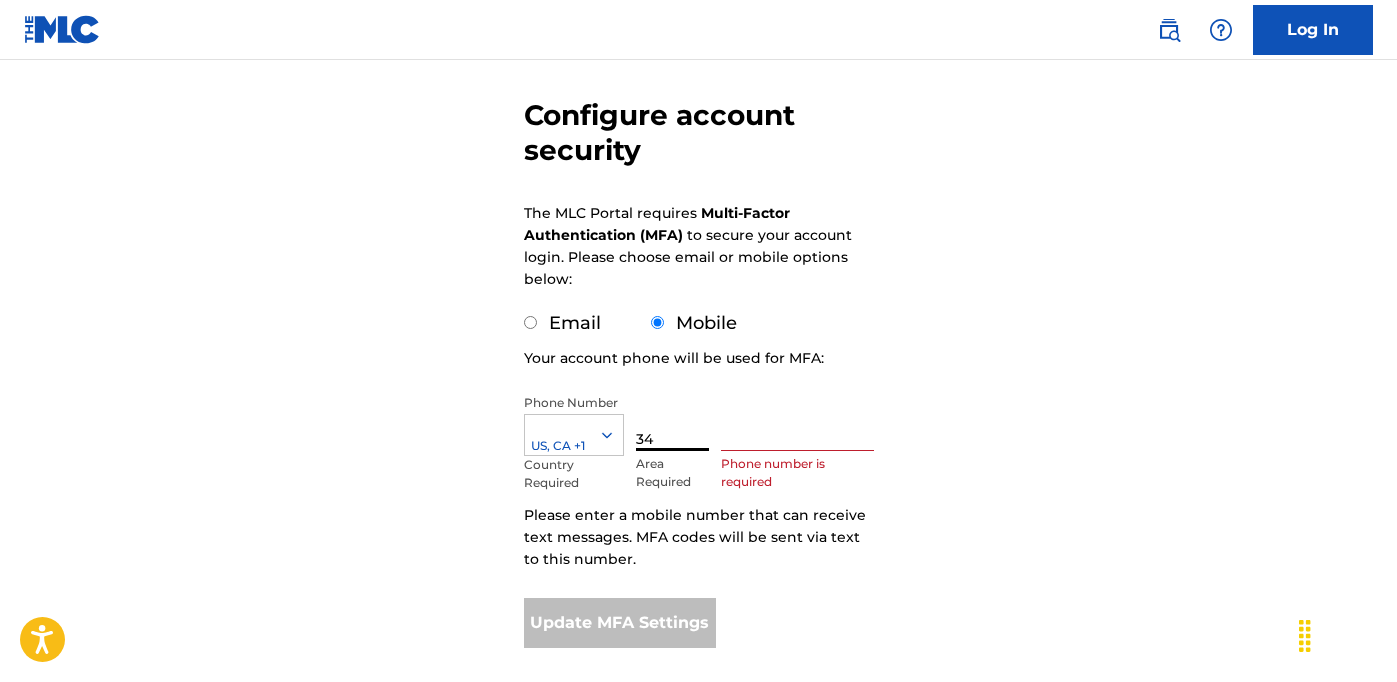 type on "3" 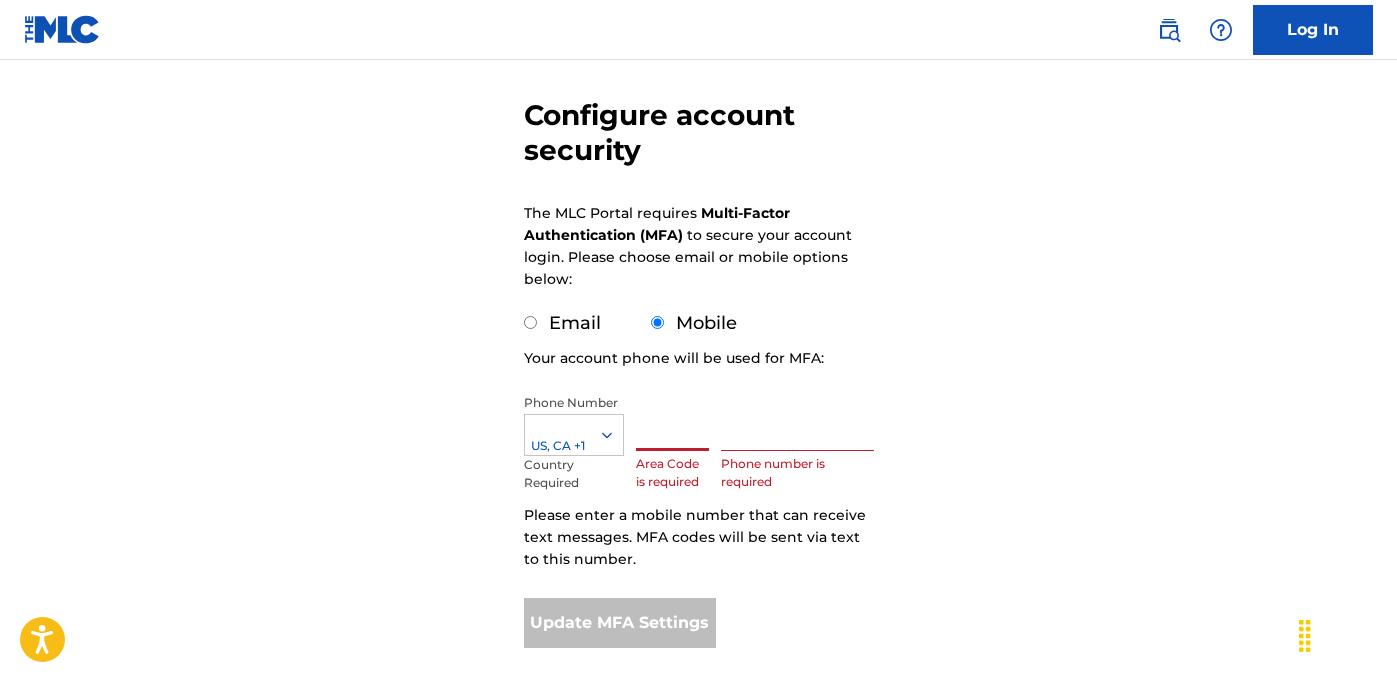 click on "Configure account security The MLC Portal requires     Multi-Factor   Authentication (MFA)   to secure your account   login. Please choose email or mobile options   below: Email Mobile Your account phone will be used for MFA:  Phone Number US, CA +1 Country Required   Area Code is required   Phone number is required Please enter a mobile number that can receive text messages. MFA codes will be sent via text to this number. Update MFA Settings" at bounding box center [698, 326] 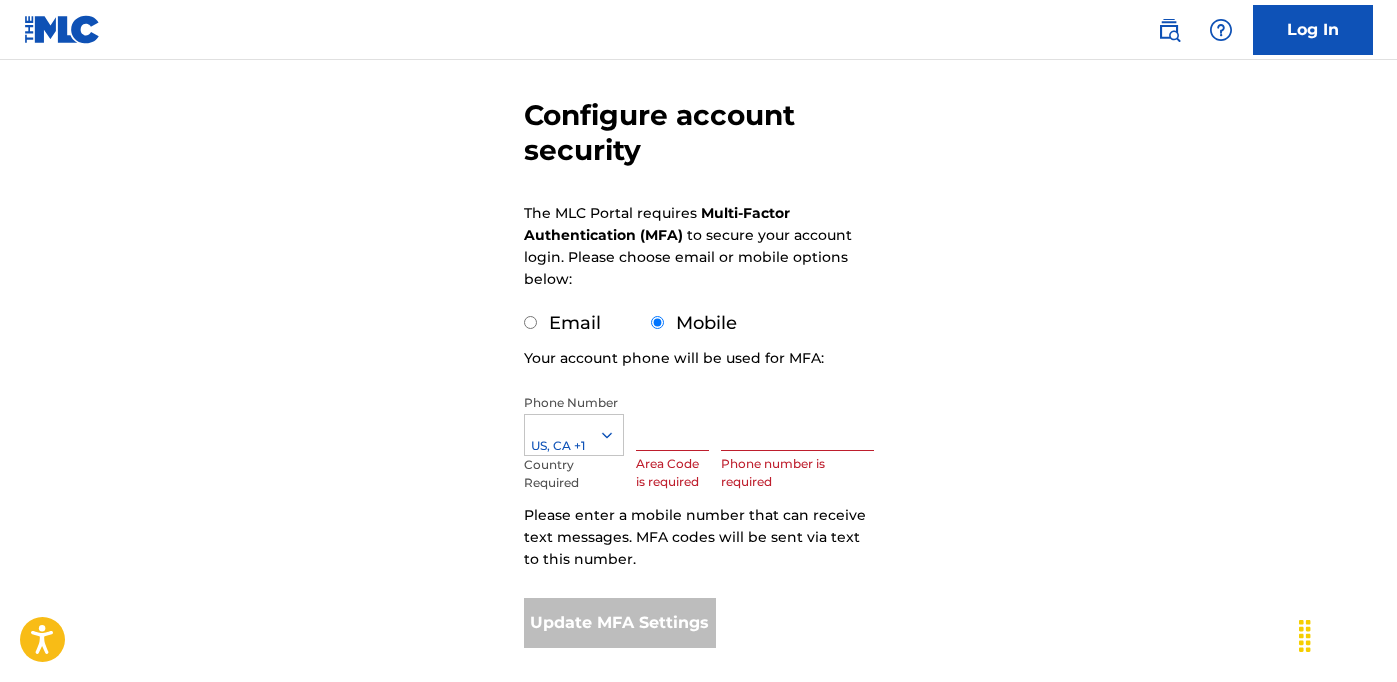 click at bounding box center (673, 422) 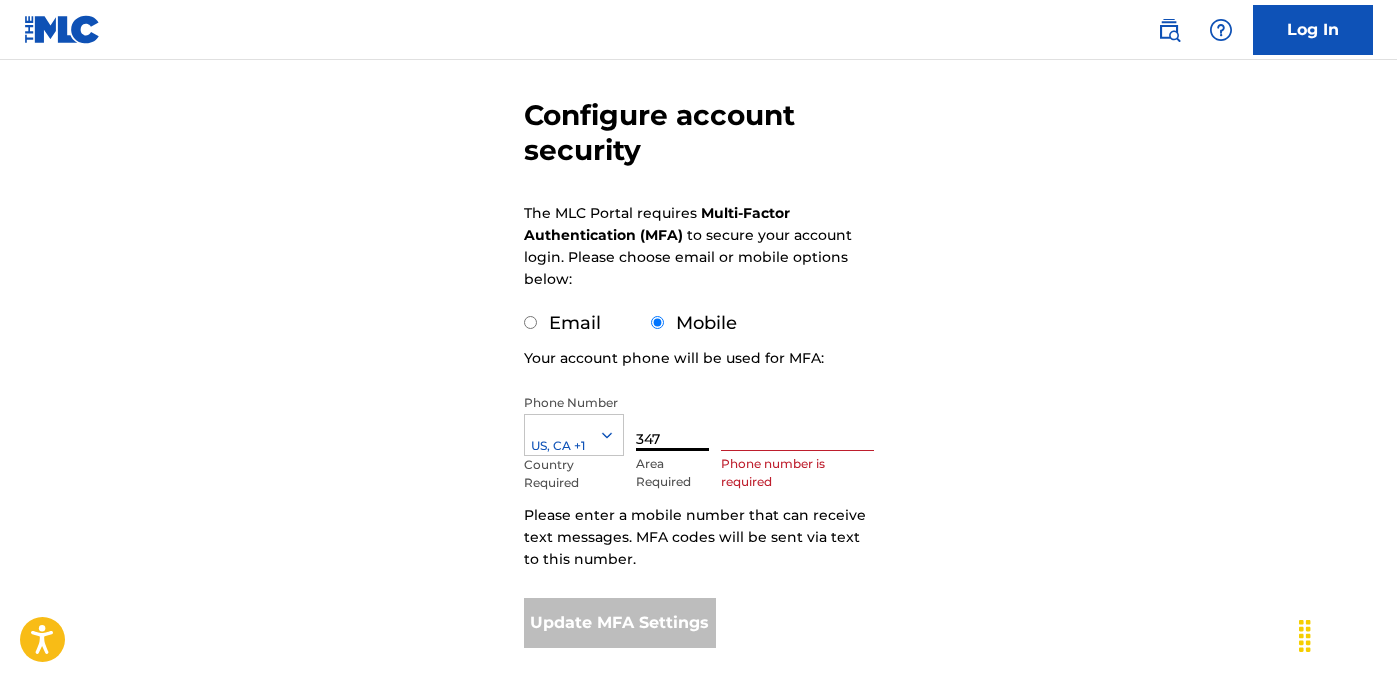 type on "347" 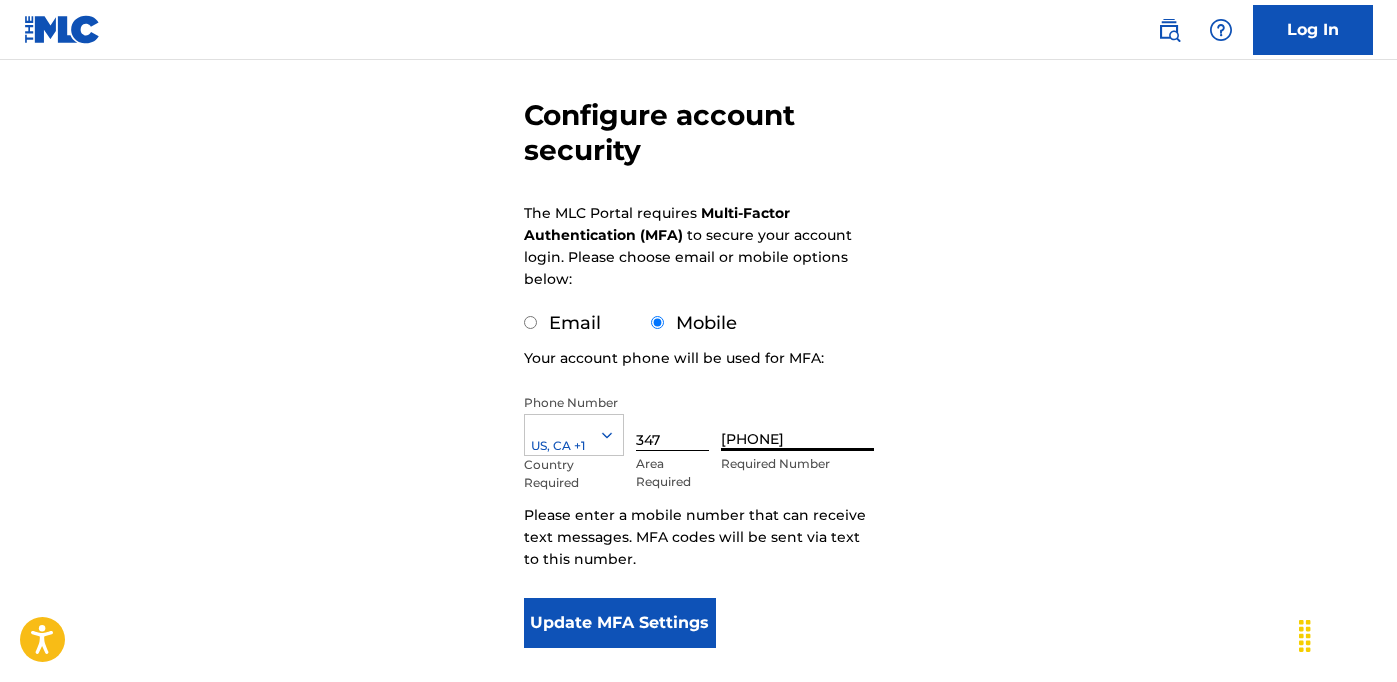 type on "[PHONE]" 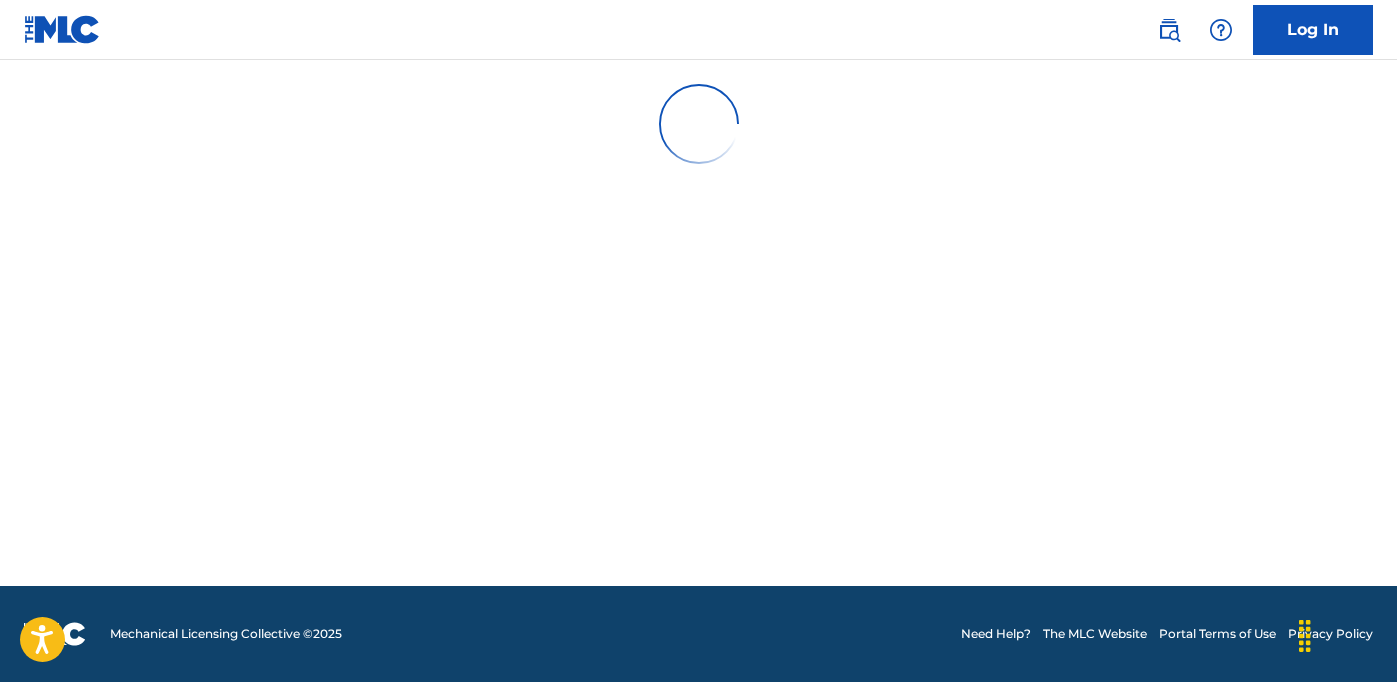 scroll, scrollTop: 0, scrollLeft: 0, axis: both 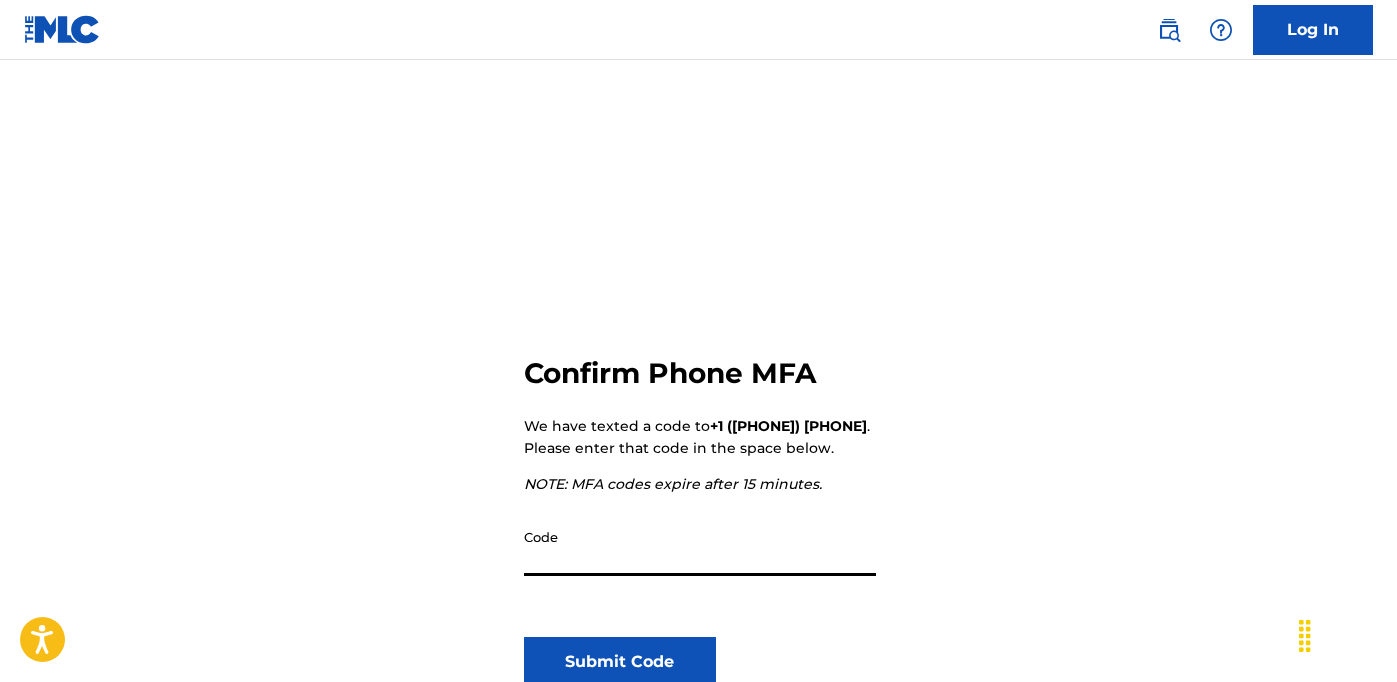 click on "Code" at bounding box center [700, 547] 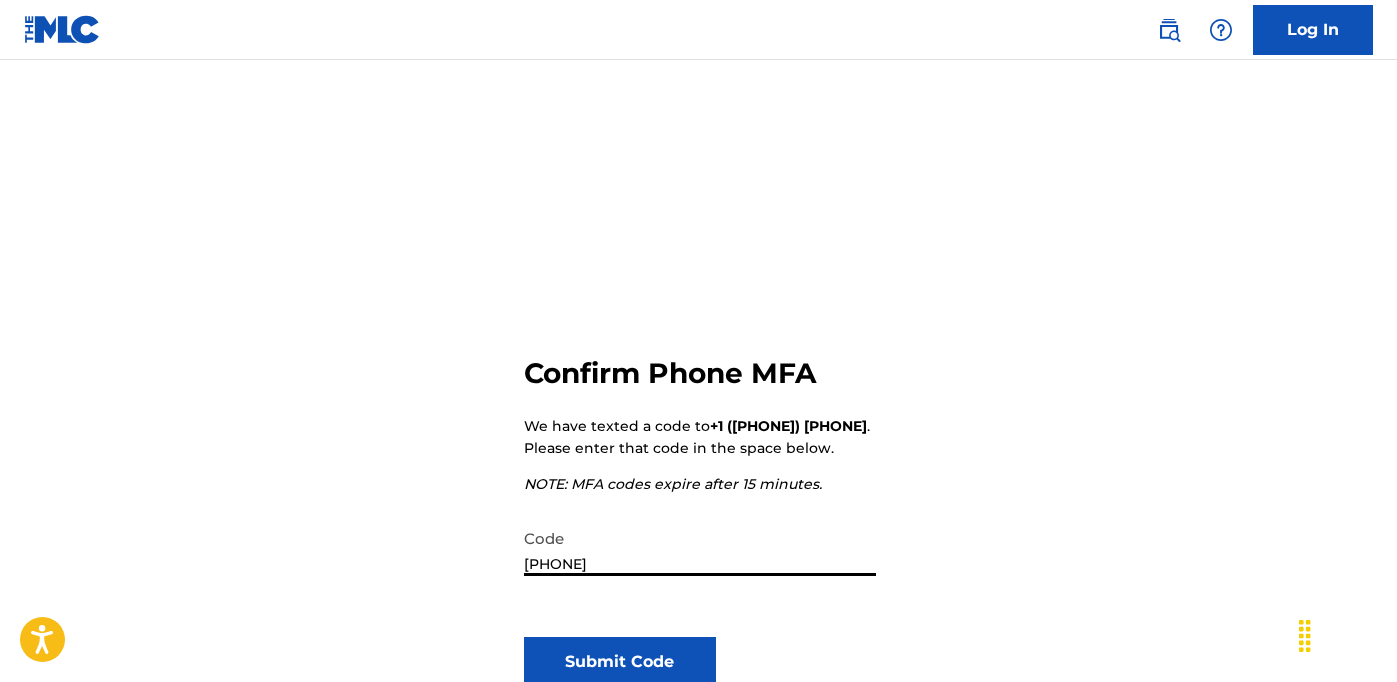 type on "[PHONE]" 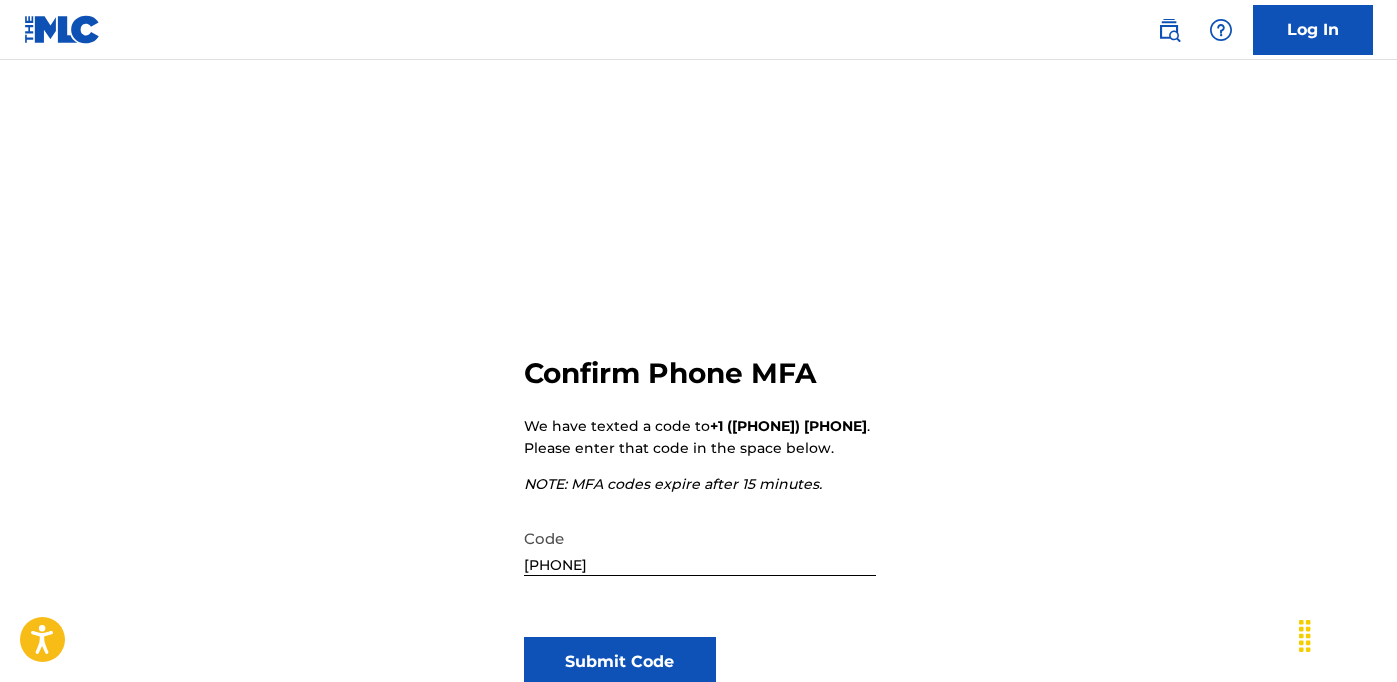 click on "Submit Code" at bounding box center [620, 662] 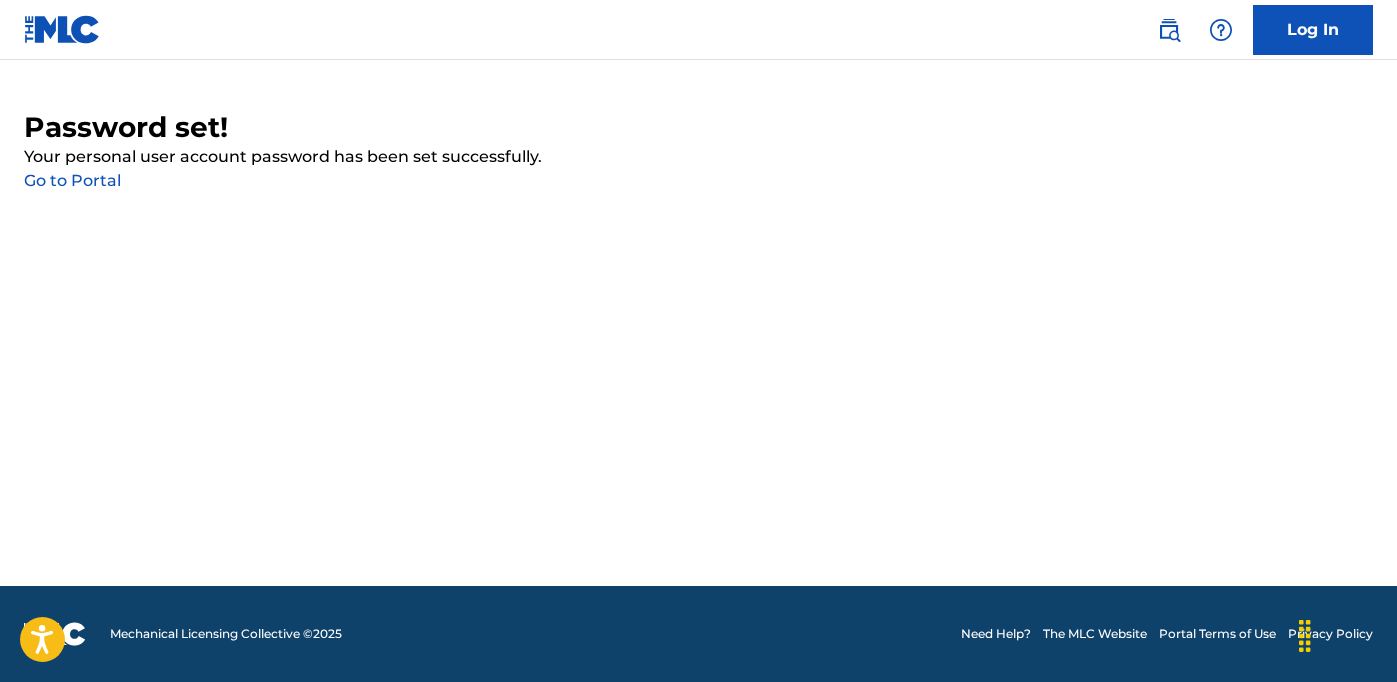 scroll, scrollTop: 1, scrollLeft: 0, axis: vertical 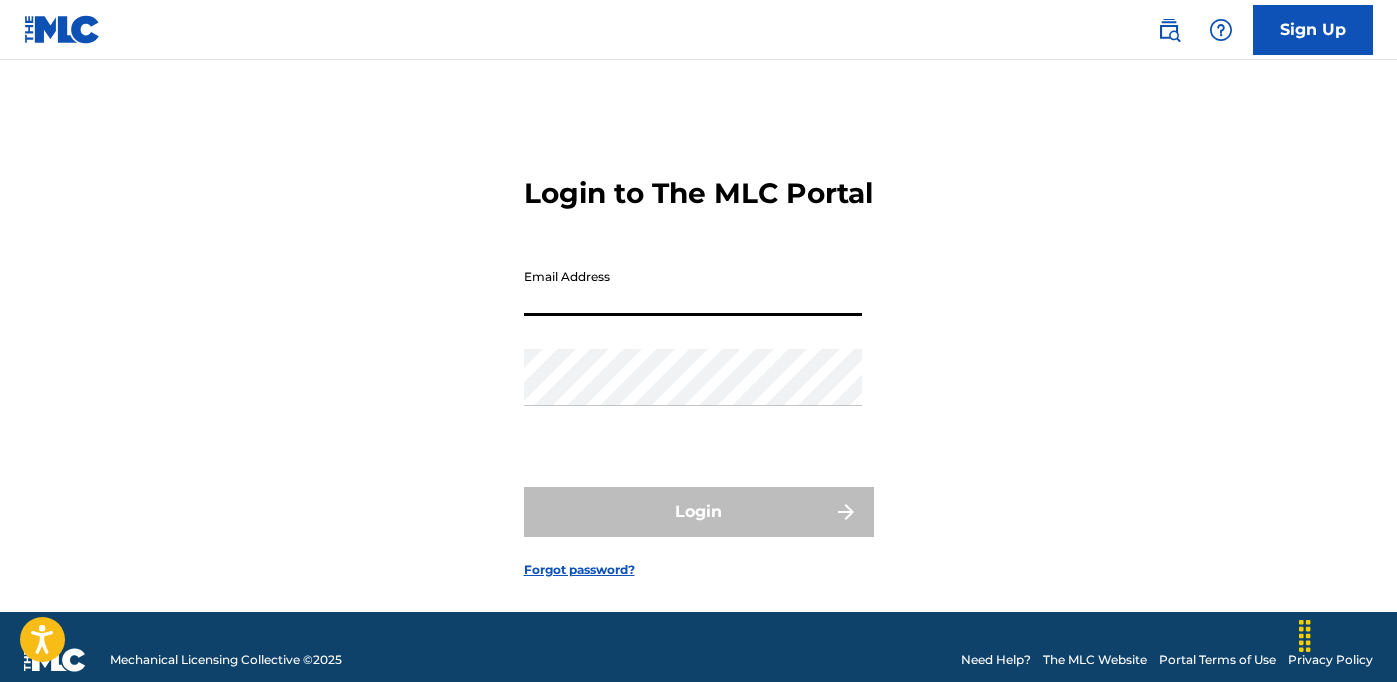 type on "[EMAIL]" 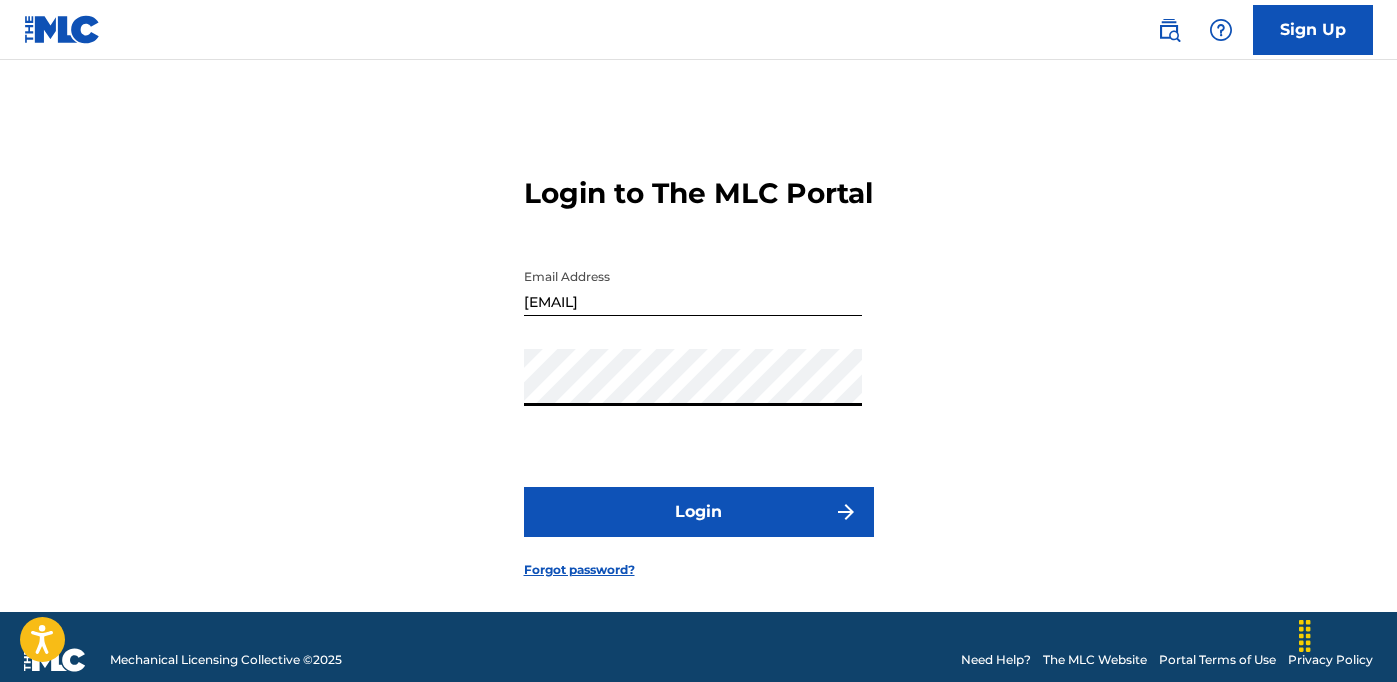 click on "Login" at bounding box center [699, 512] 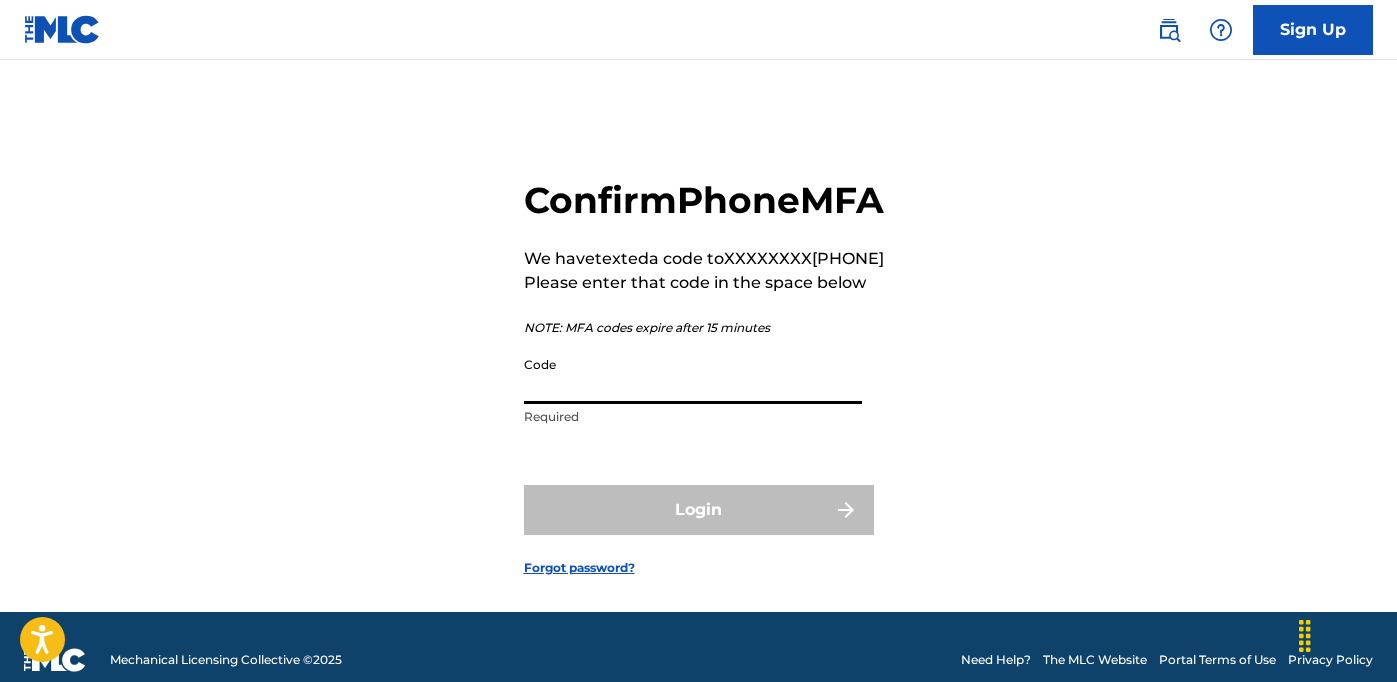 click on "Code" at bounding box center (693, 375) 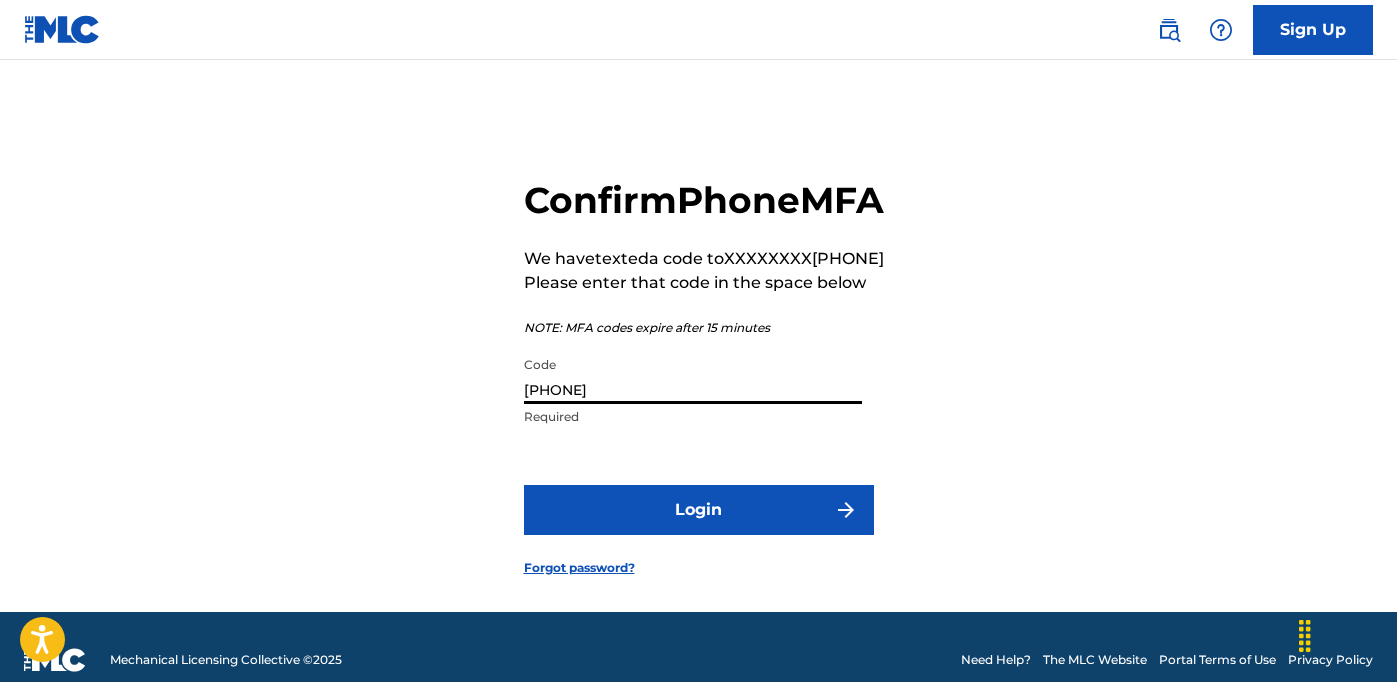 type on "[PHONE]" 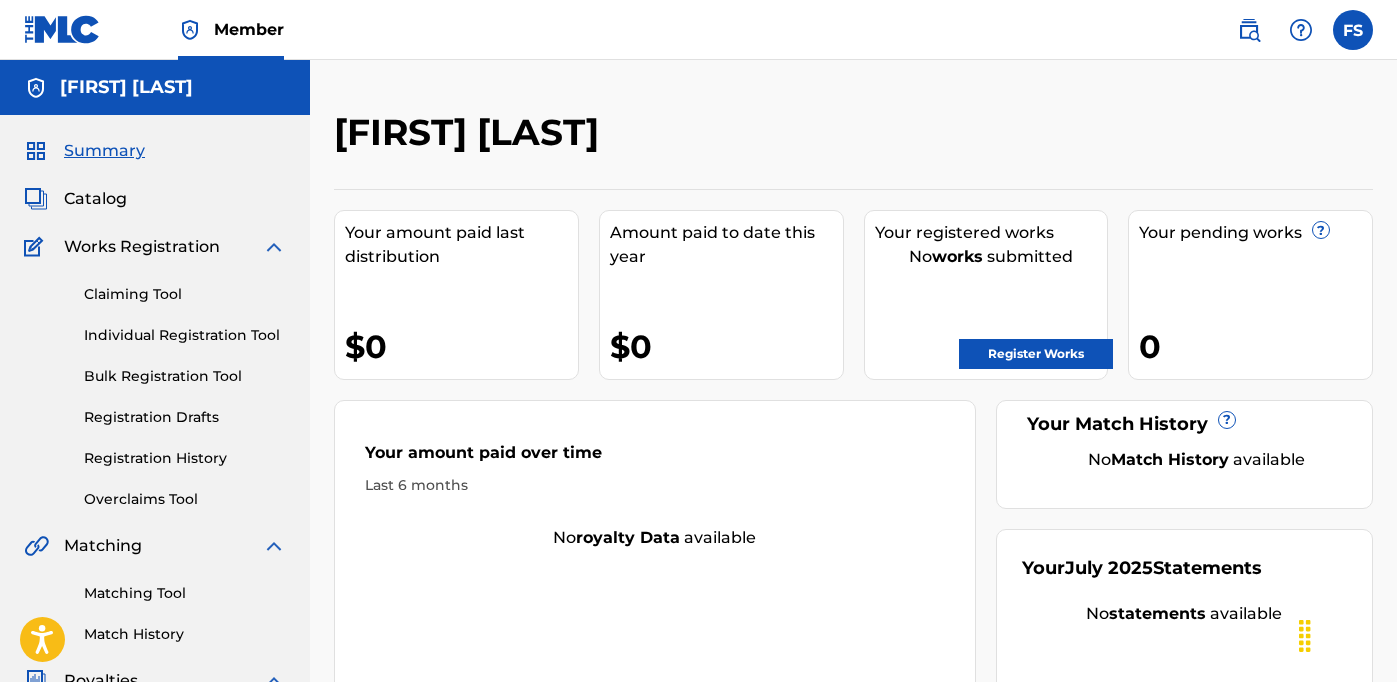 scroll, scrollTop: 0, scrollLeft: 0, axis: both 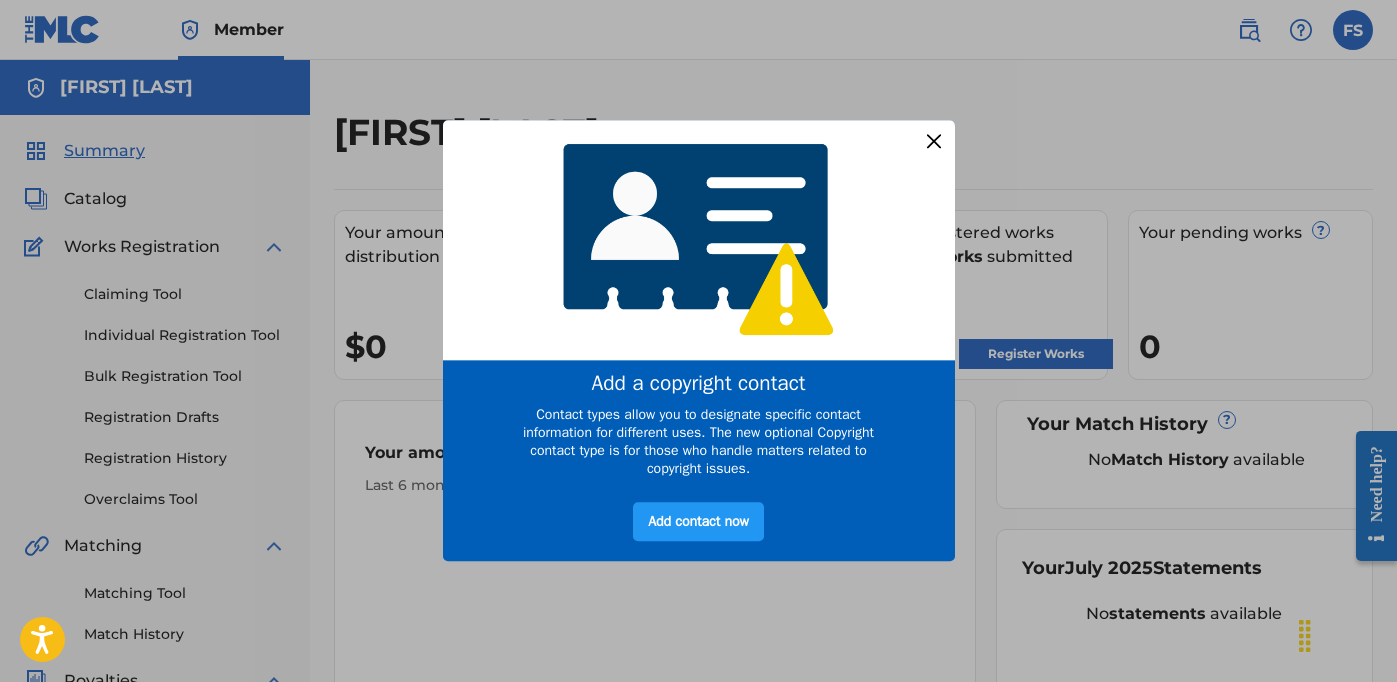 click at bounding box center (933, 141) 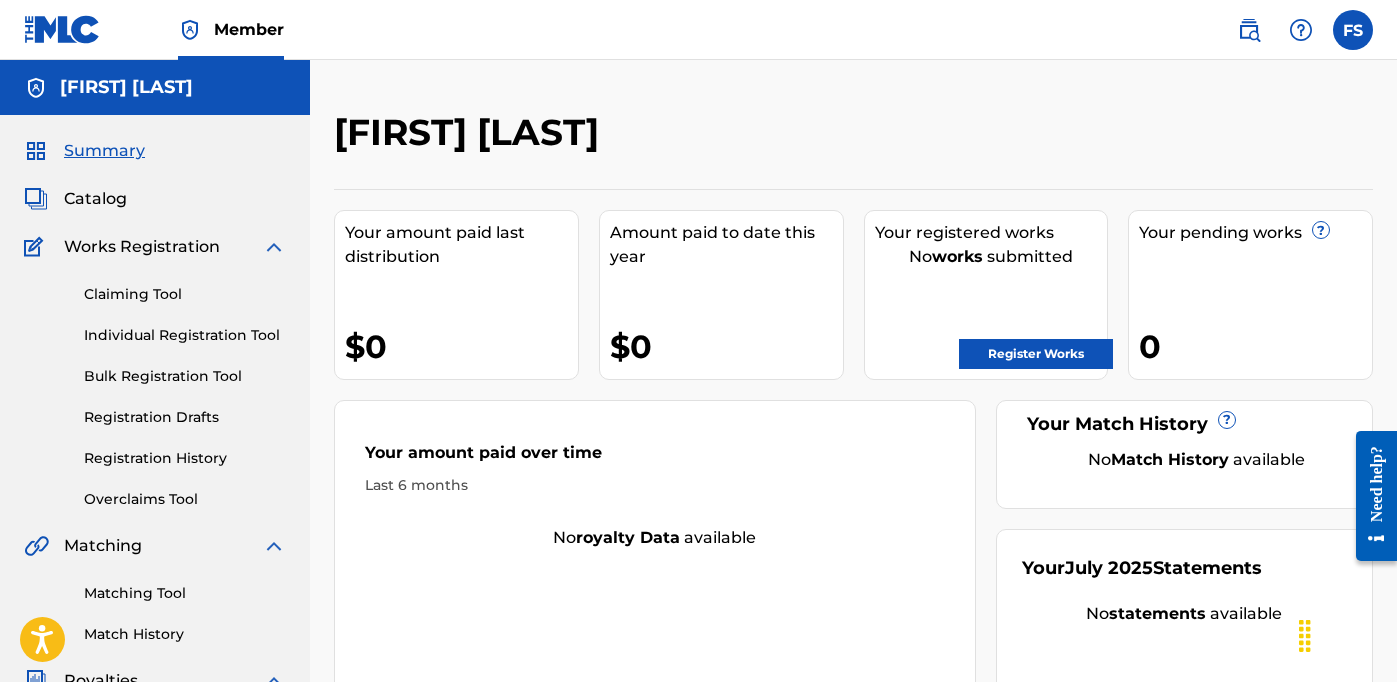 scroll, scrollTop: 0, scrollLeft: 0, axis: both 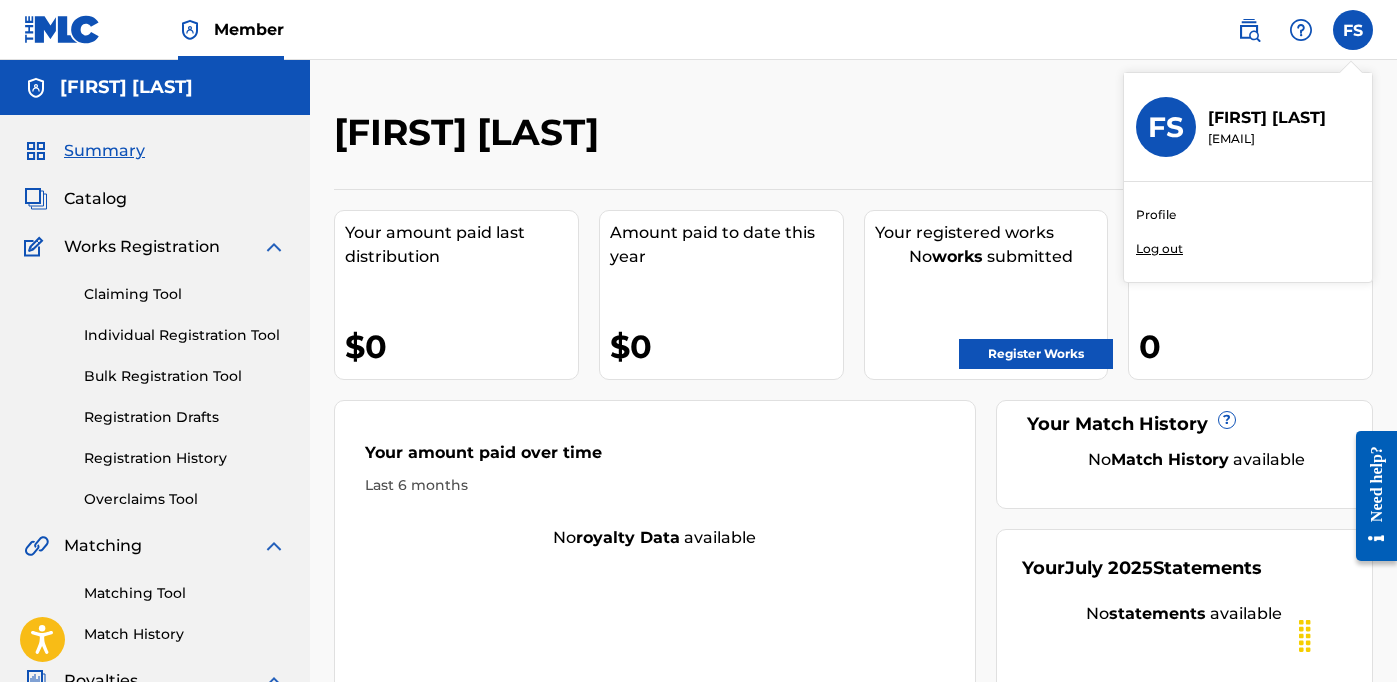 click on "Profile" at bounding box center (1156, 215) 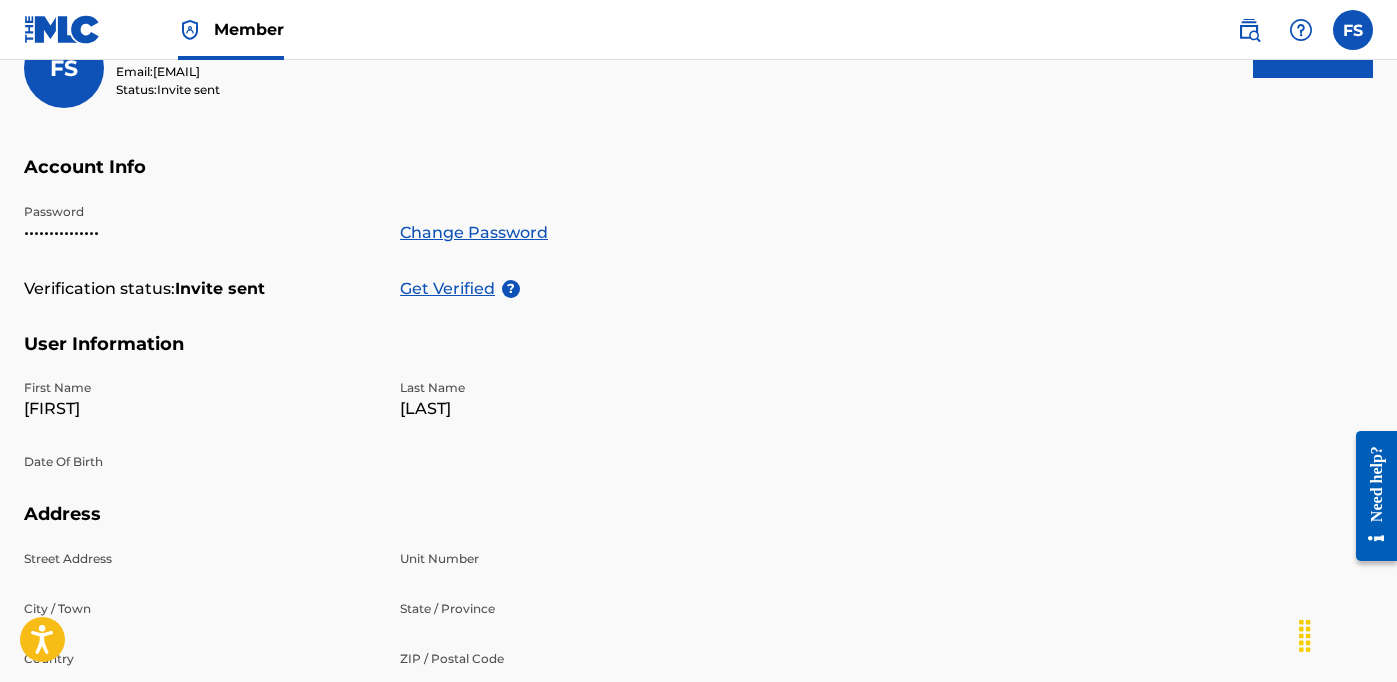 scroll, scrollTop: 255, scrollLeft: 0, axis: vertical 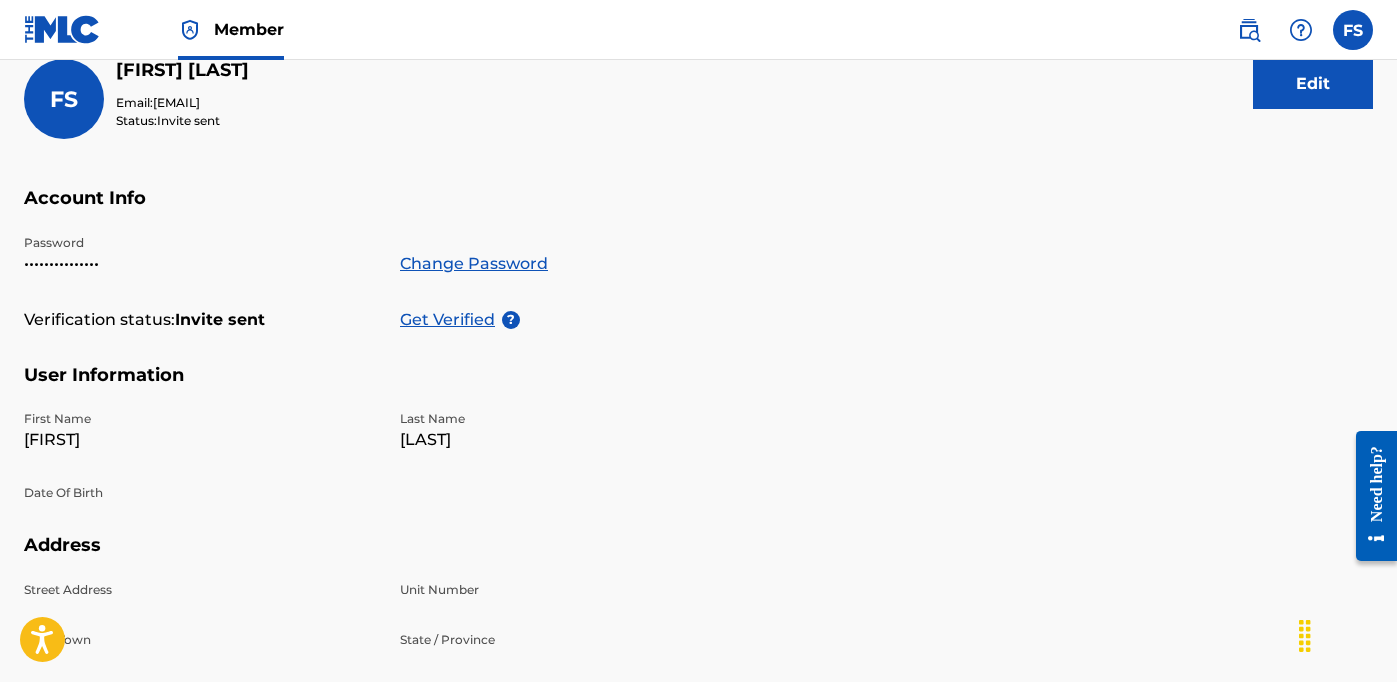 click on "Edit" at bounding box center (1313, 84) 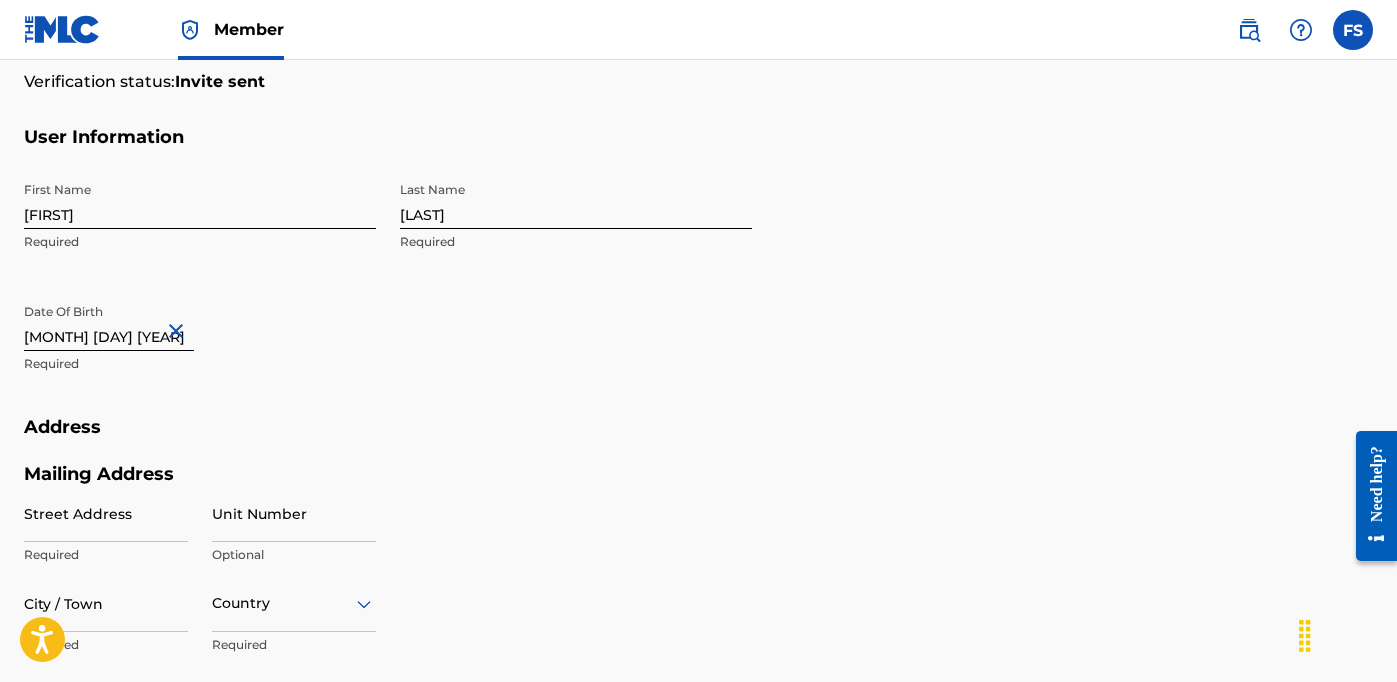 scroll, scrollTop: 494, scrollLeft: 0, axis: vertical 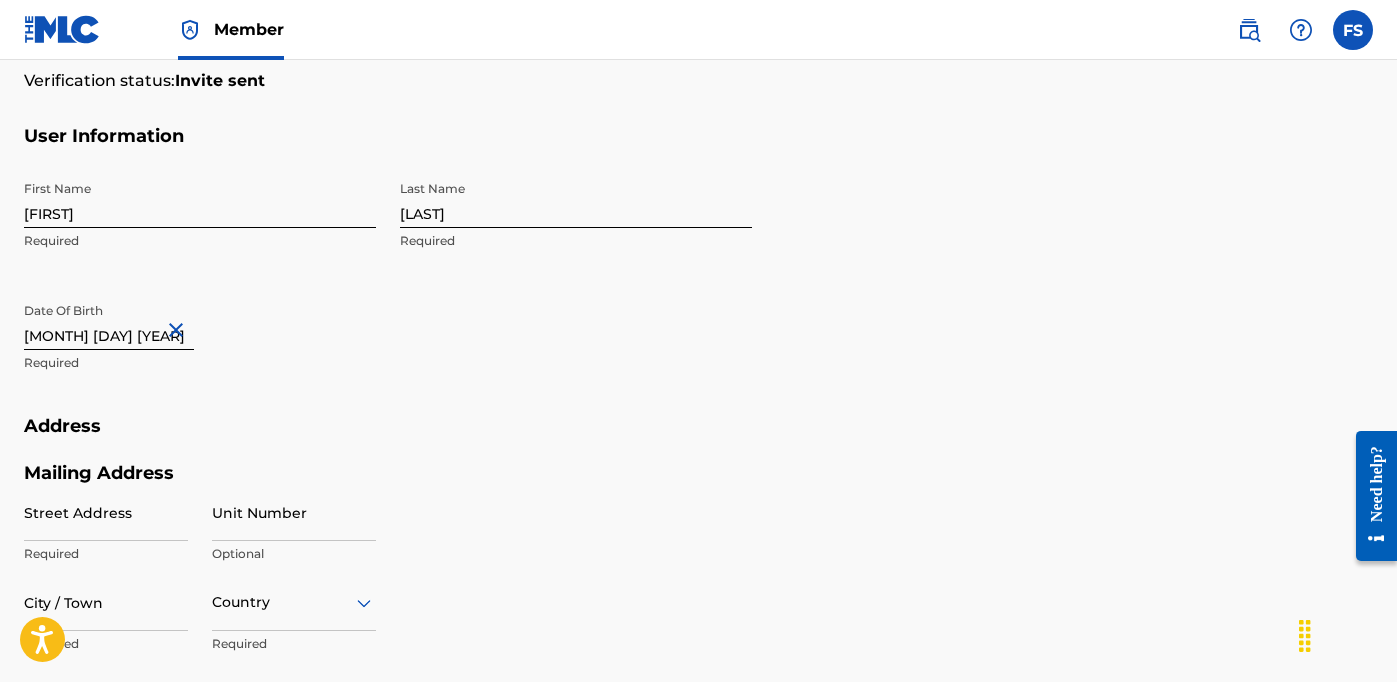 select on "7" 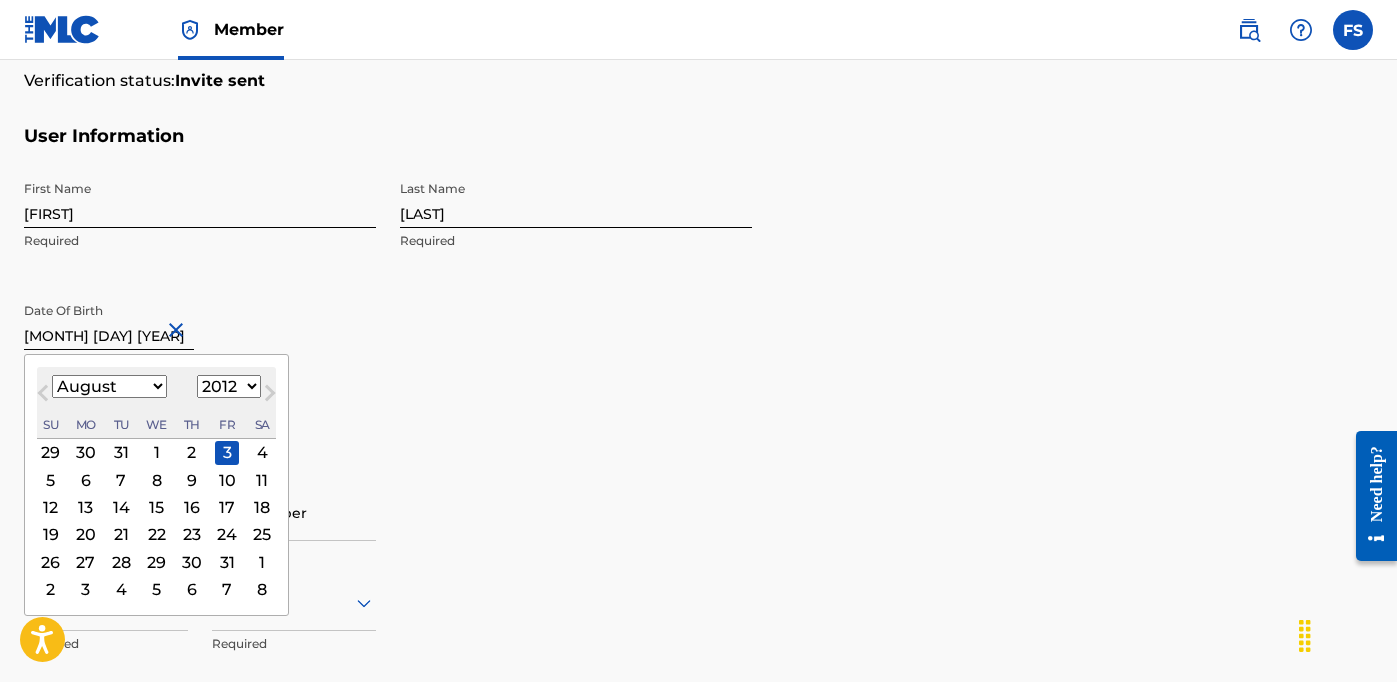 drag, startPoint x: 139, startPoint y: 335, endPoint x: 30, endPoint y: 334, distance: 109.004585 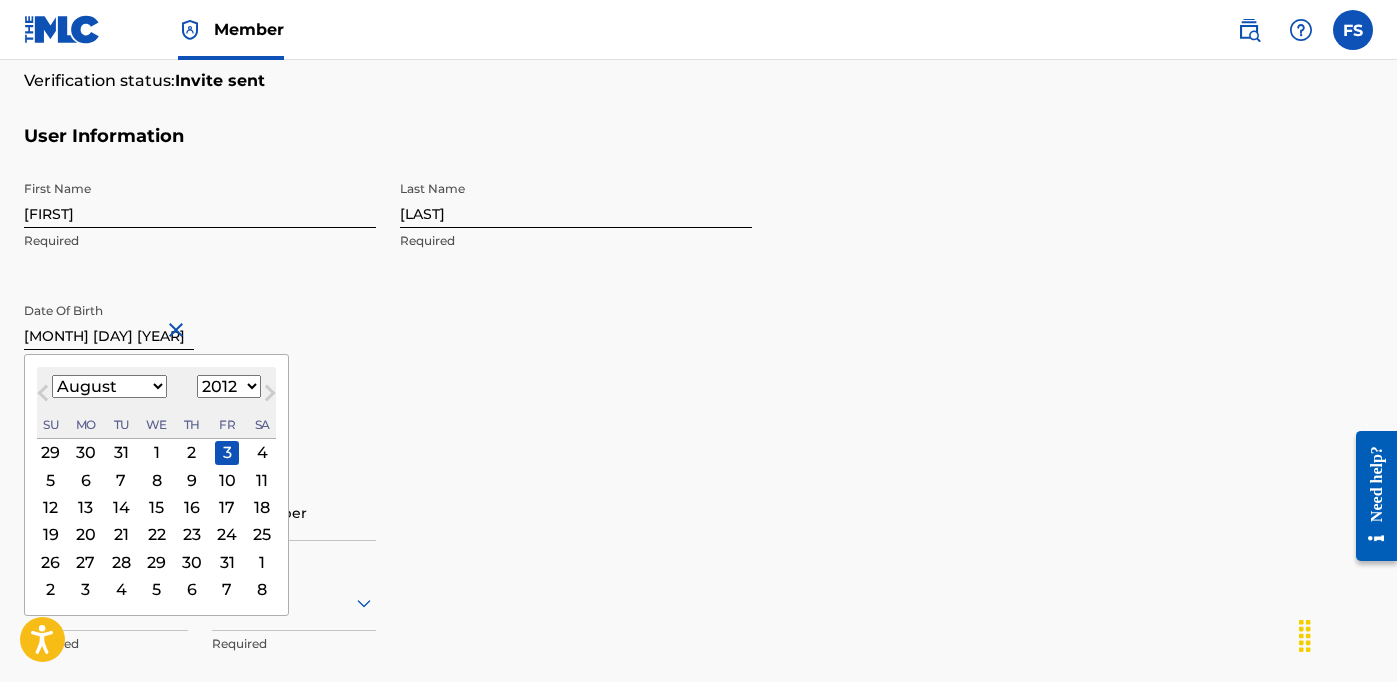 click on "January February March April May June July August September October November December" at bounding box center (109, 387) 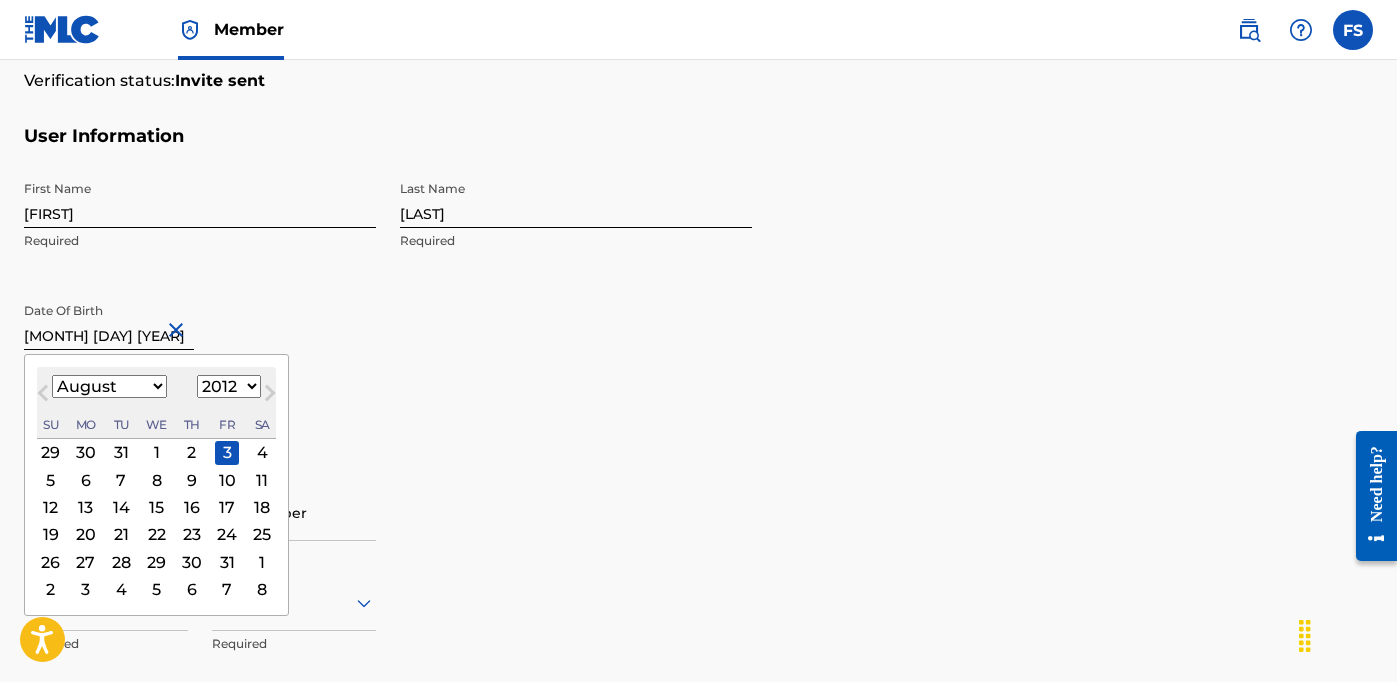 select on "11" 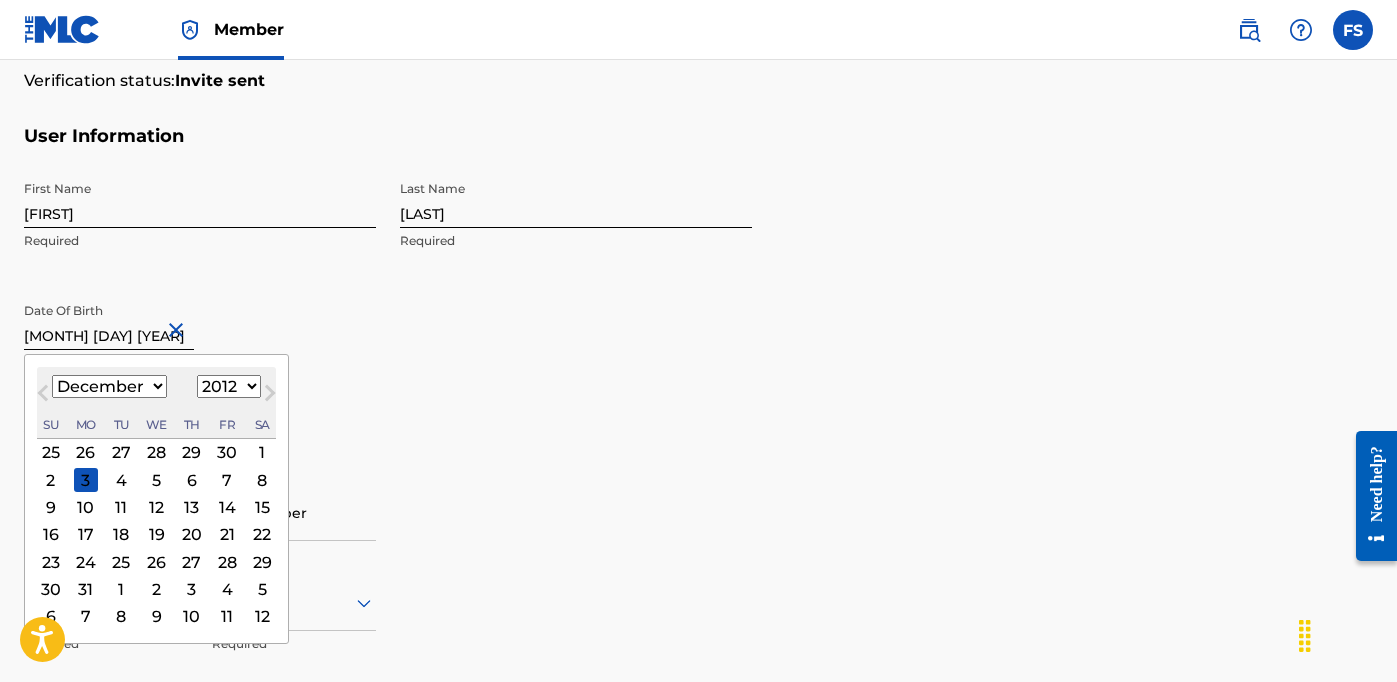 select on "1976" 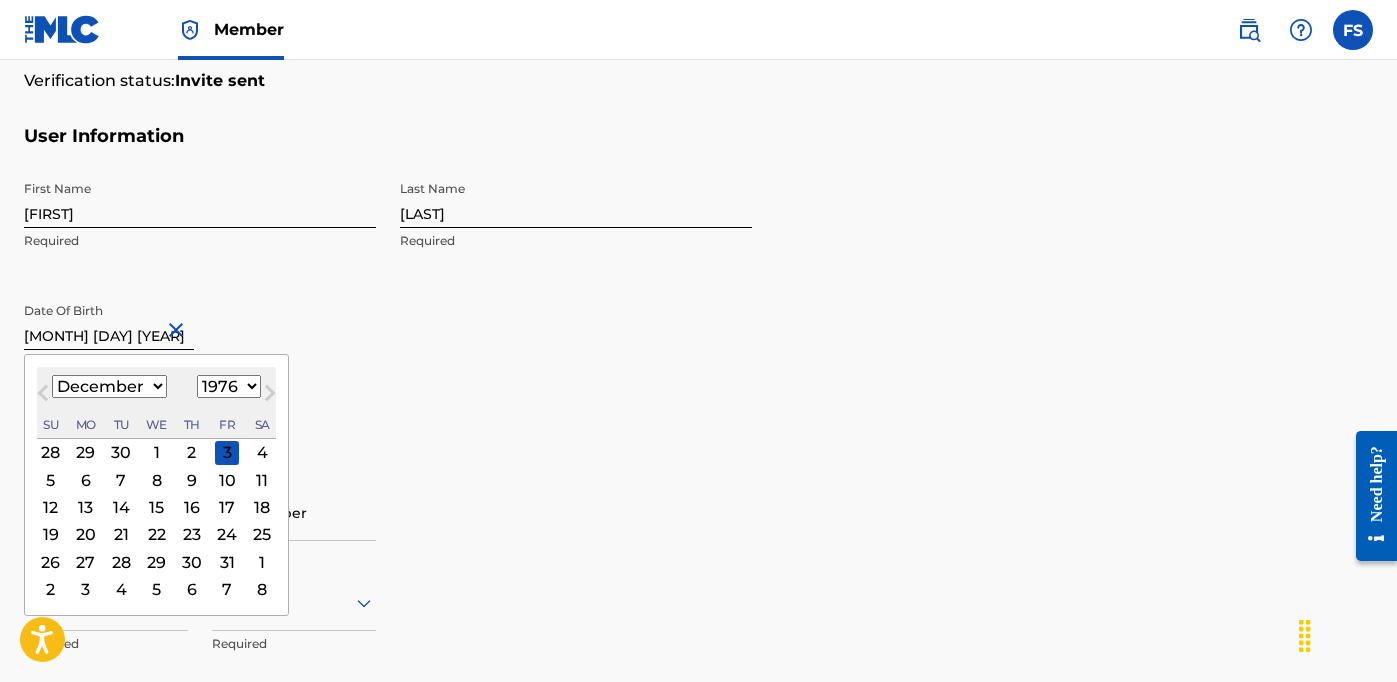 click on "11" at bounding box center [262, 480] 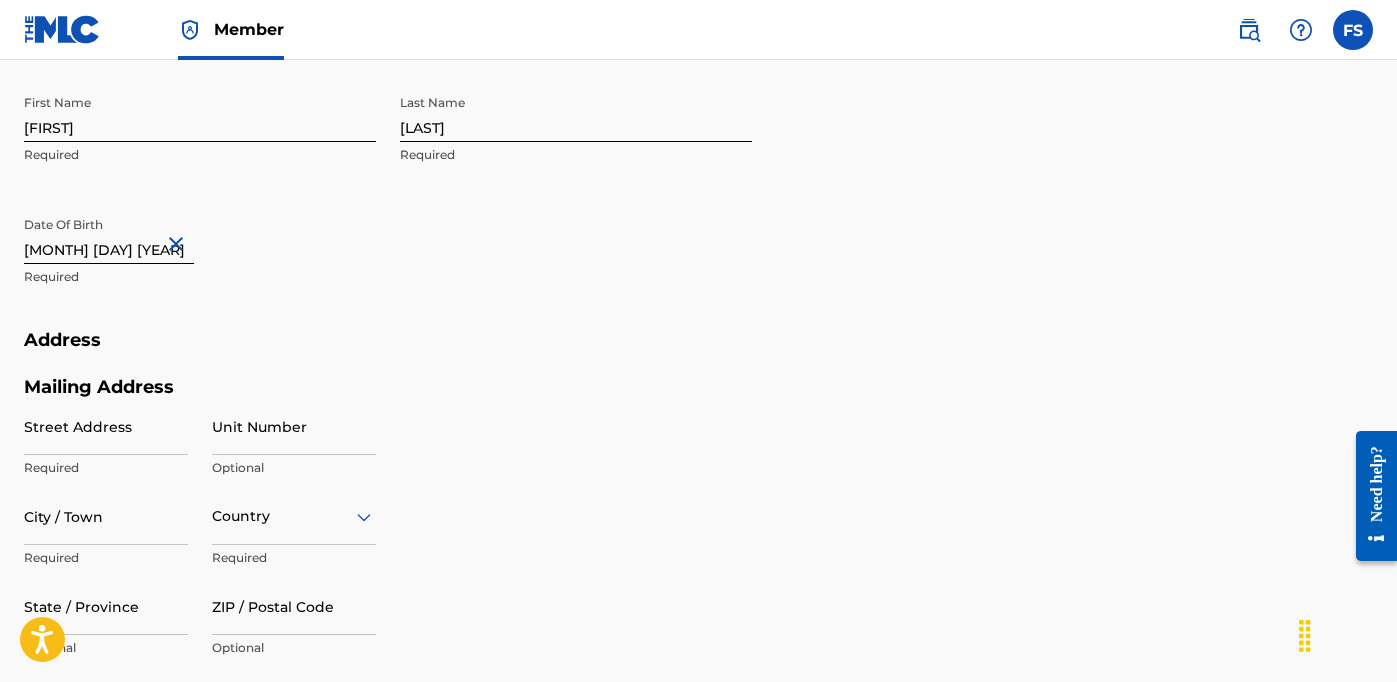 scroll, scrollTop: 581, scrollLeft: 0, axis: vertical 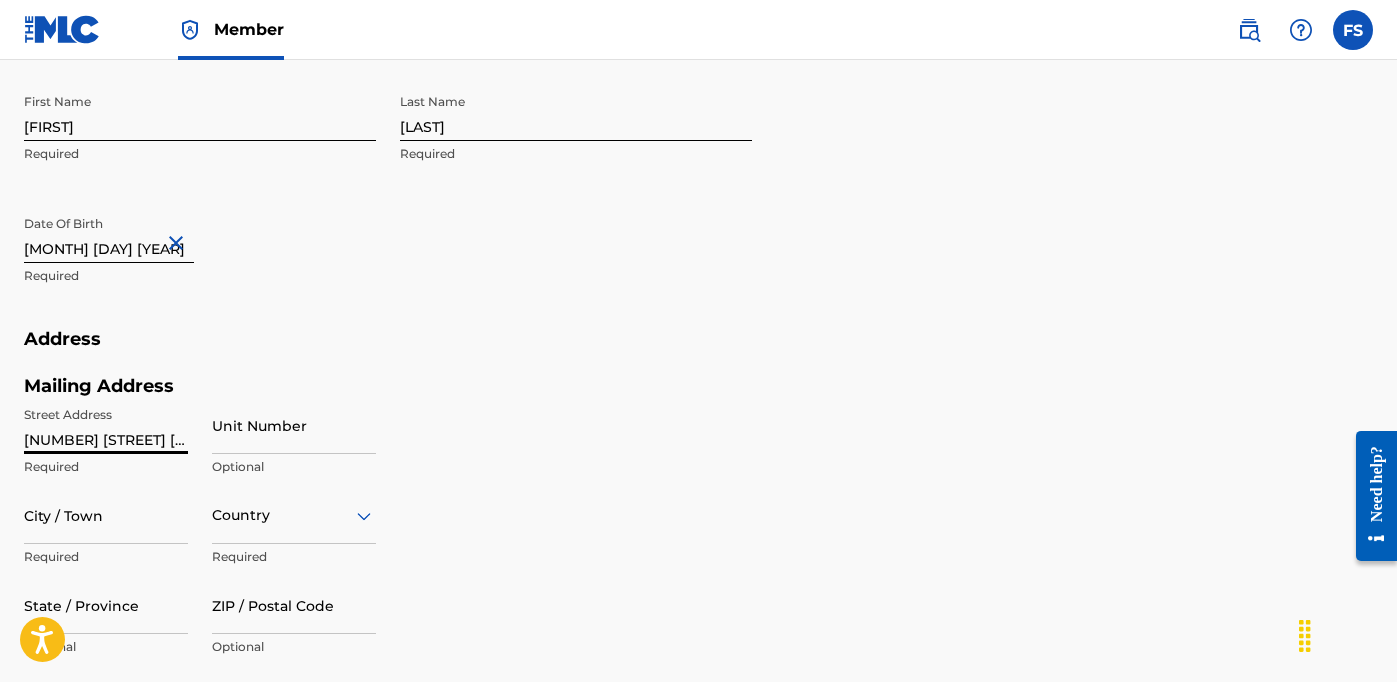 type on "[NUMBER] [STREET] [AVE] [NUMBER]" 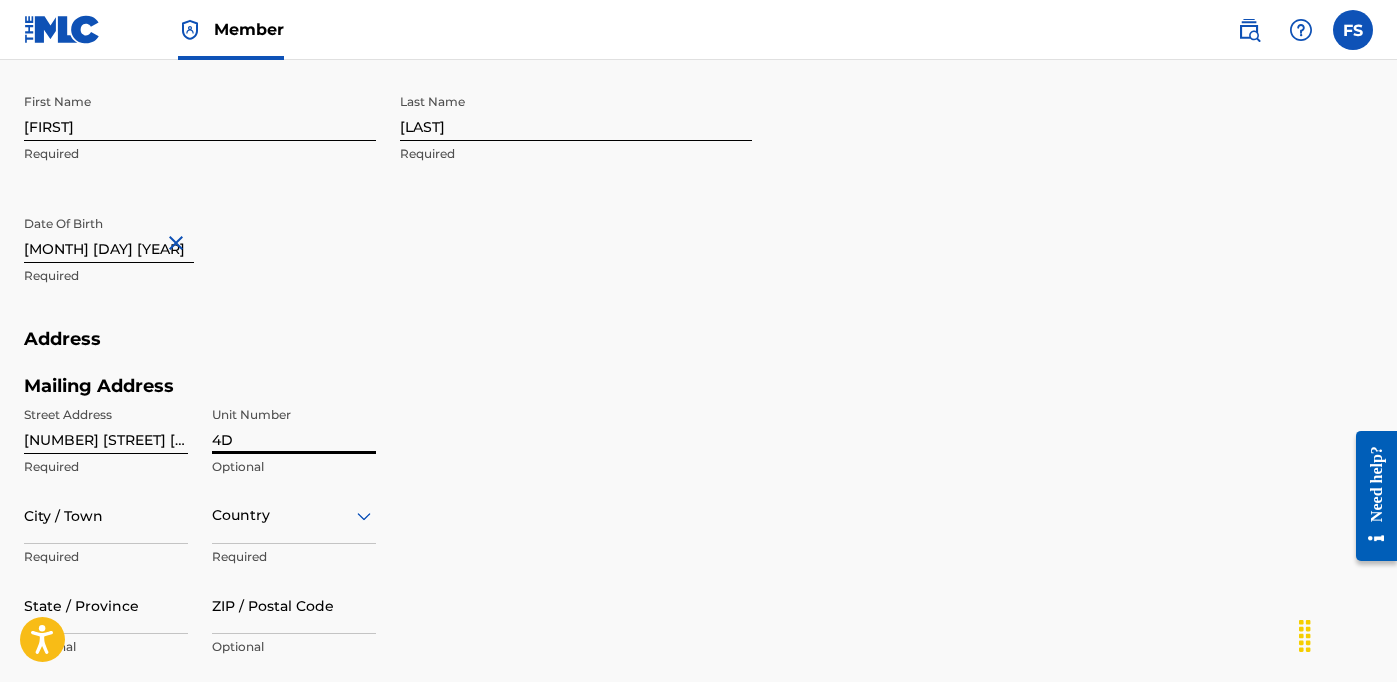 type on "4D" 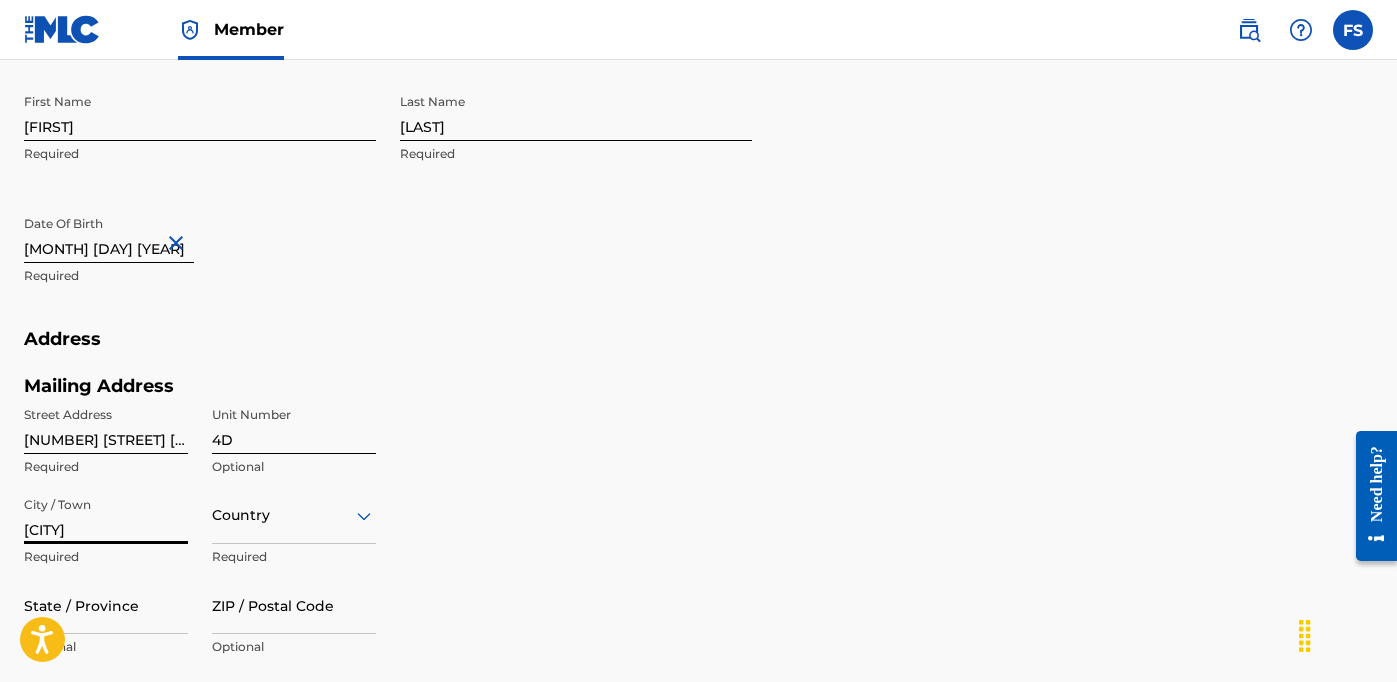type on "[CITY]" 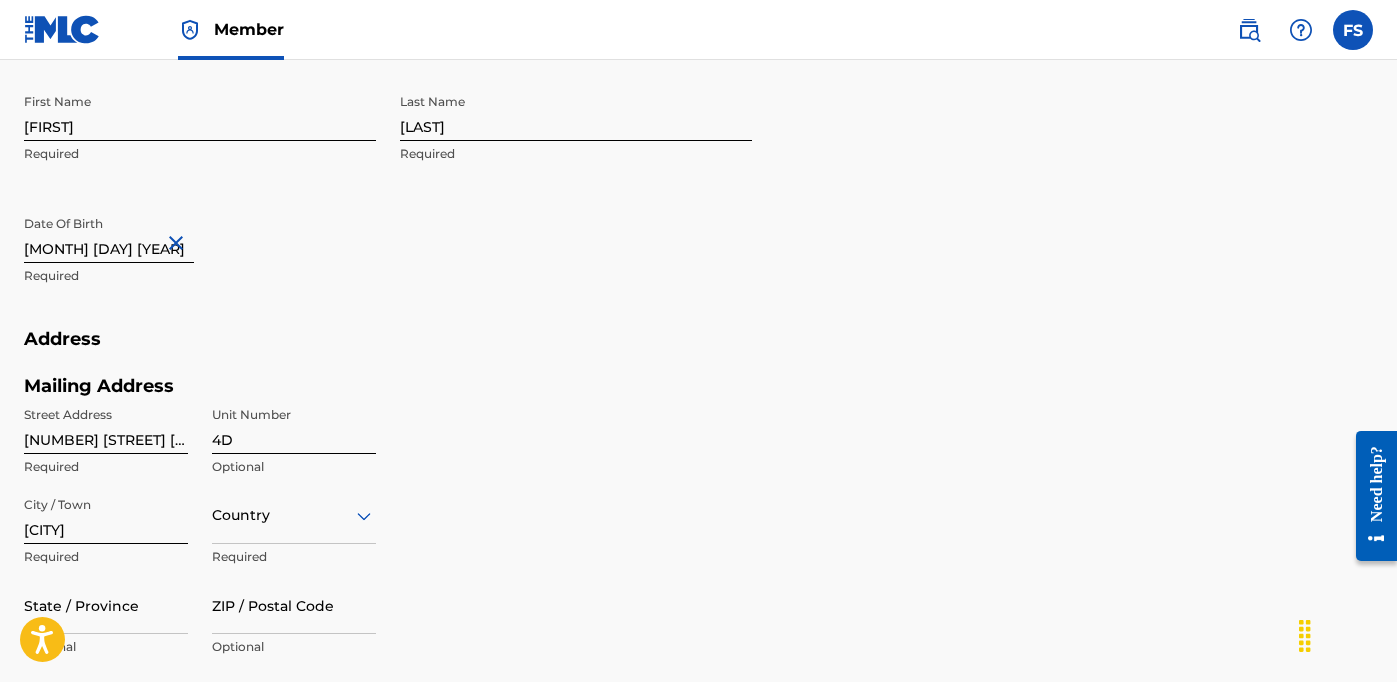 click on "option , selected. Select is focused ,type to refine list, press Down to open the menu,  Country" at bounding box center [294, 515] 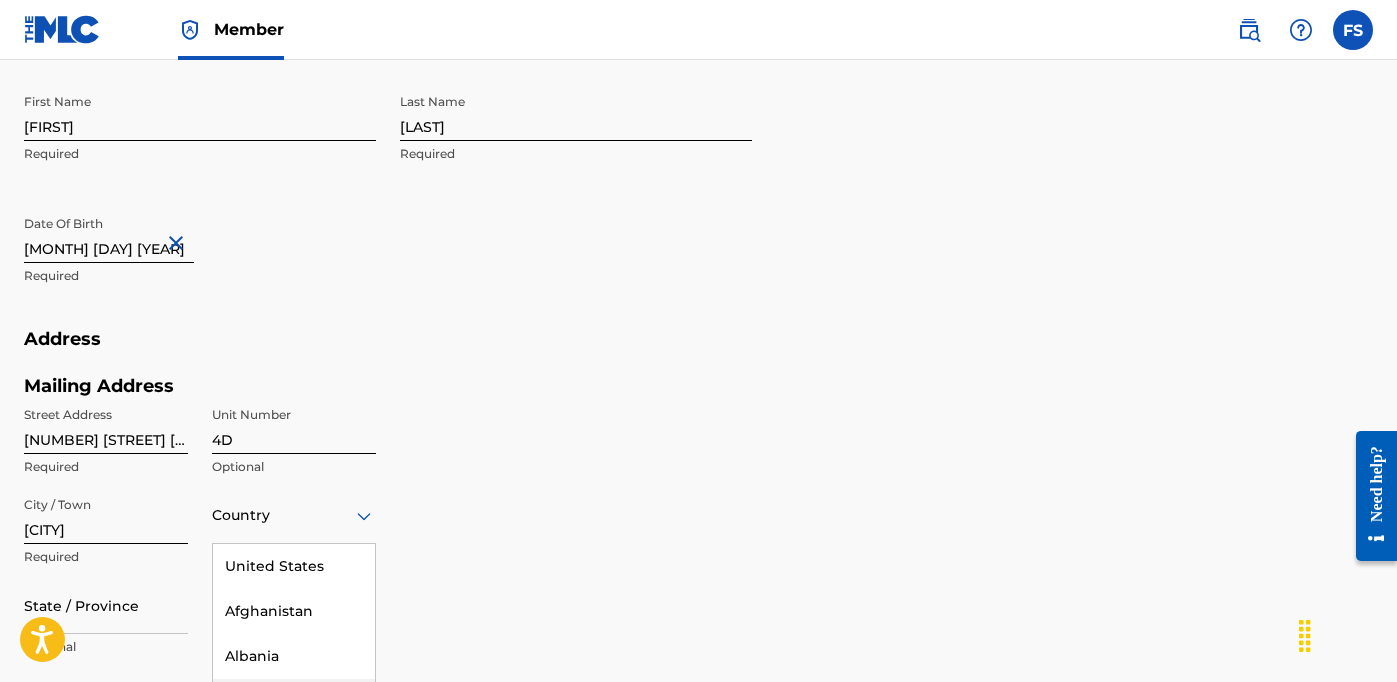 scroll, scrollTop: 742, scrollLeft: 0, axis: vertical 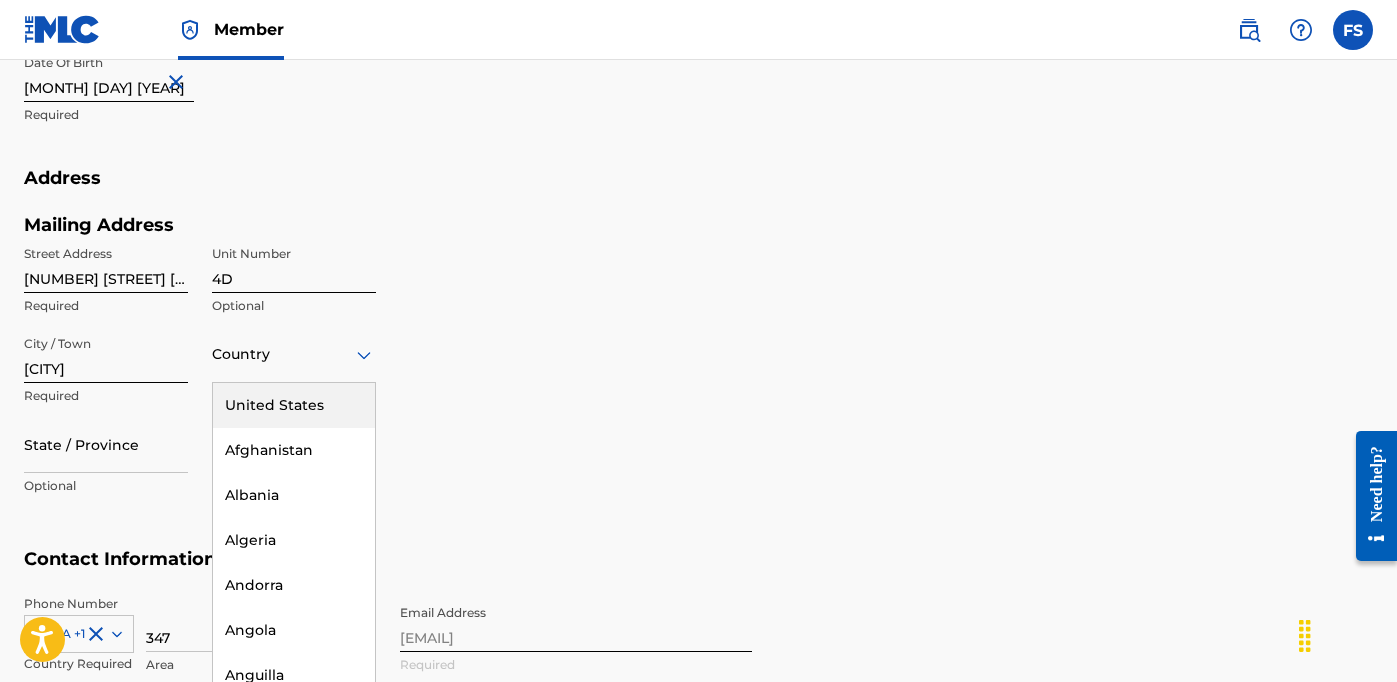 click on "United States" at bounding box center (294, 405) 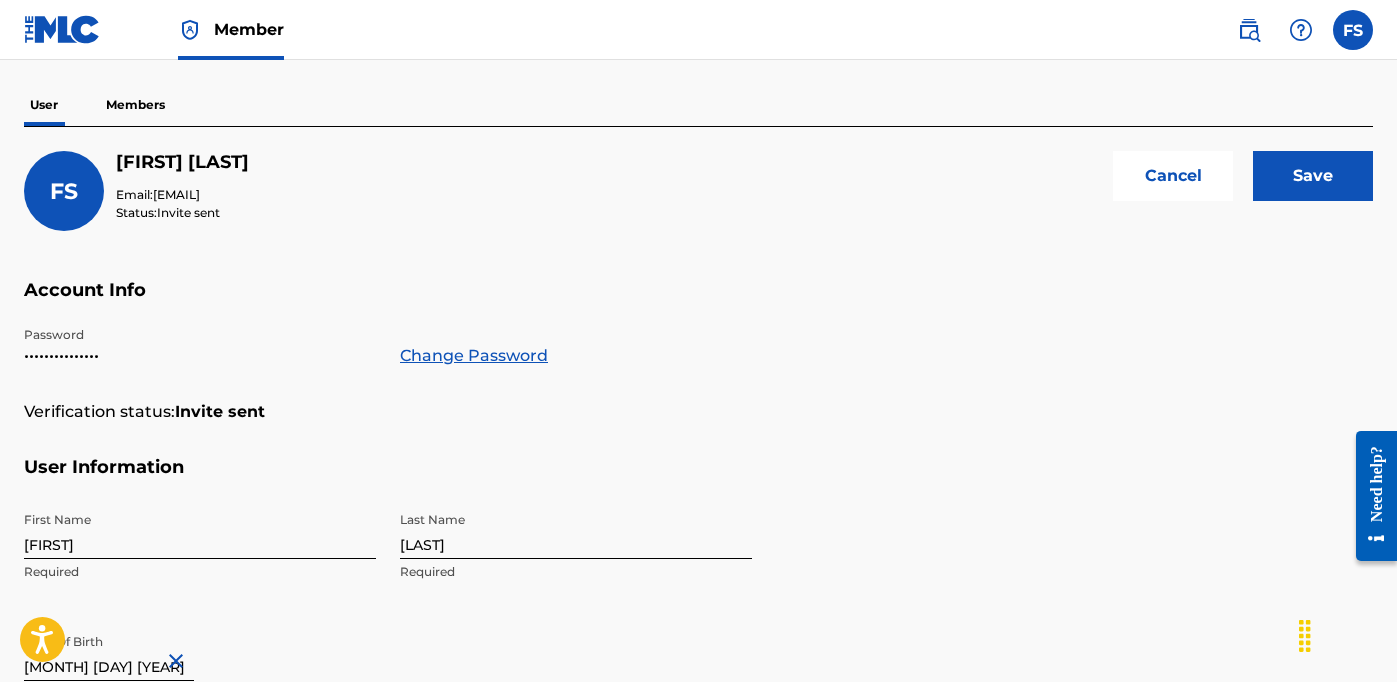 scroll, scrollTop: 161, scrollLeft: 0, axis: vertical 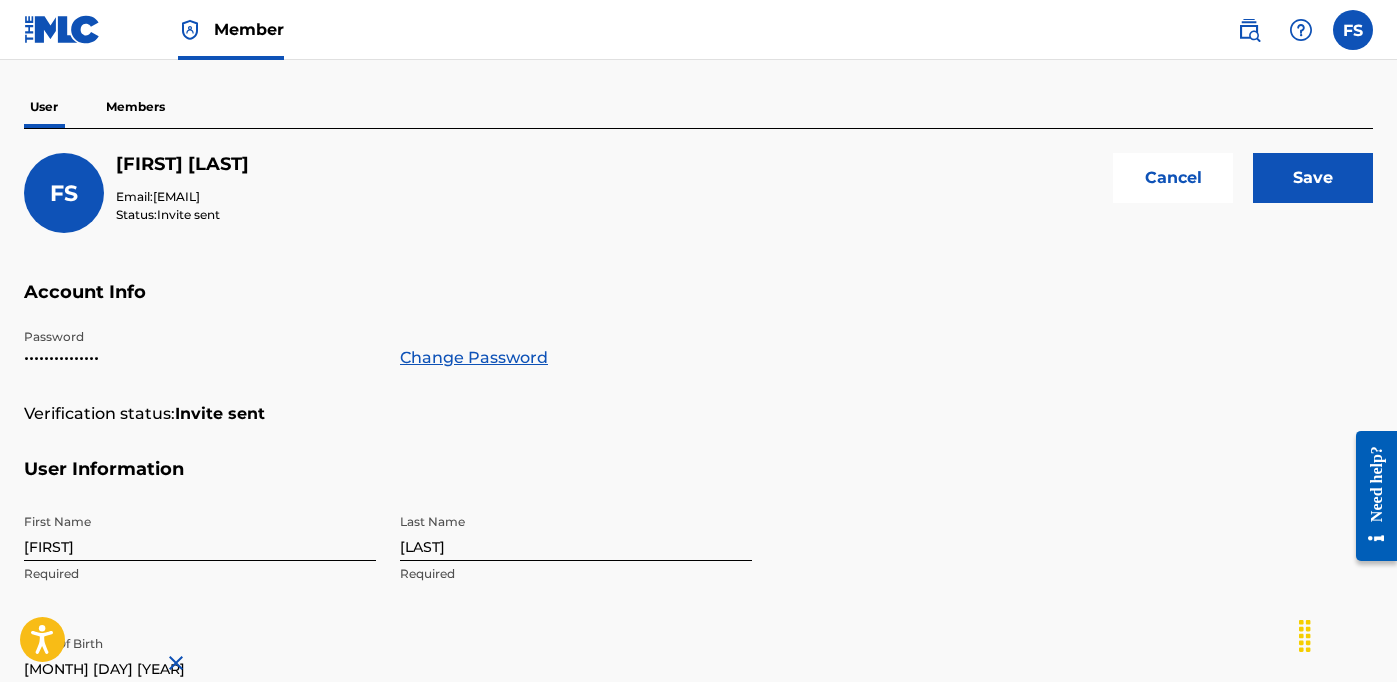 click on "Save" at bounding box center (1313, 178) 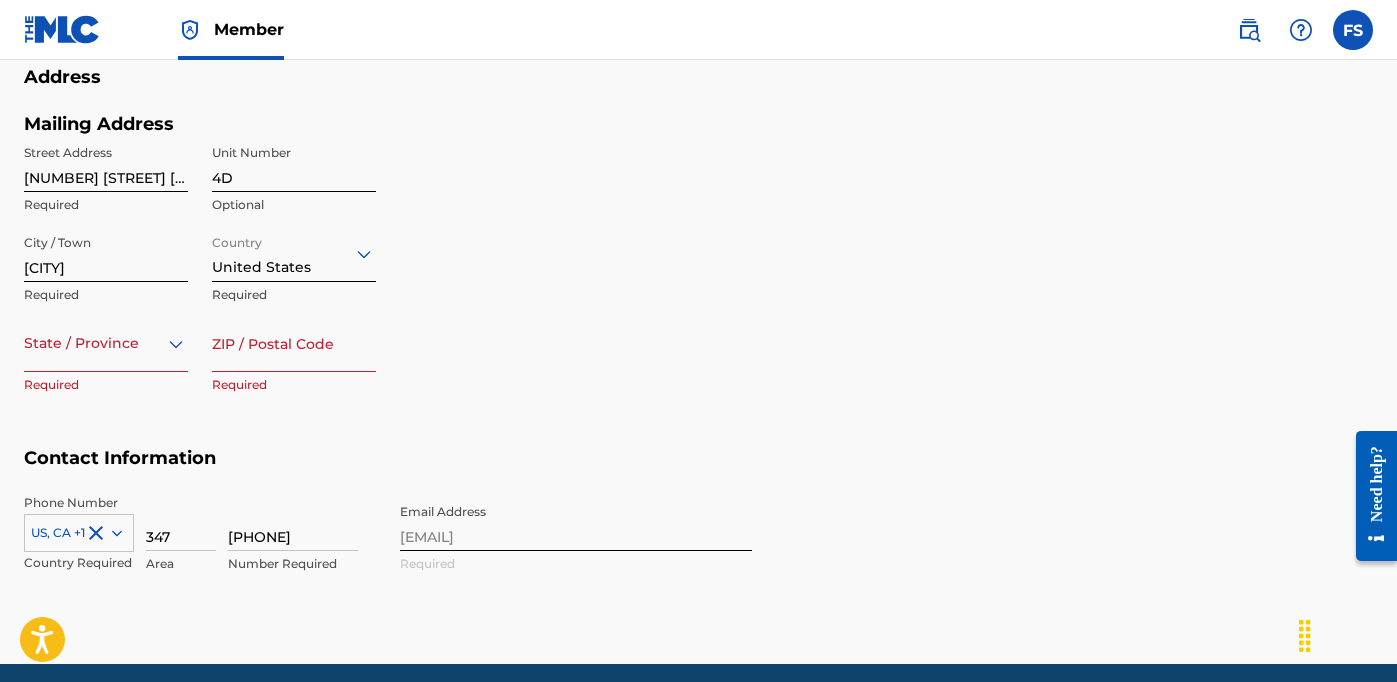 click at bounding box center [106, 343] 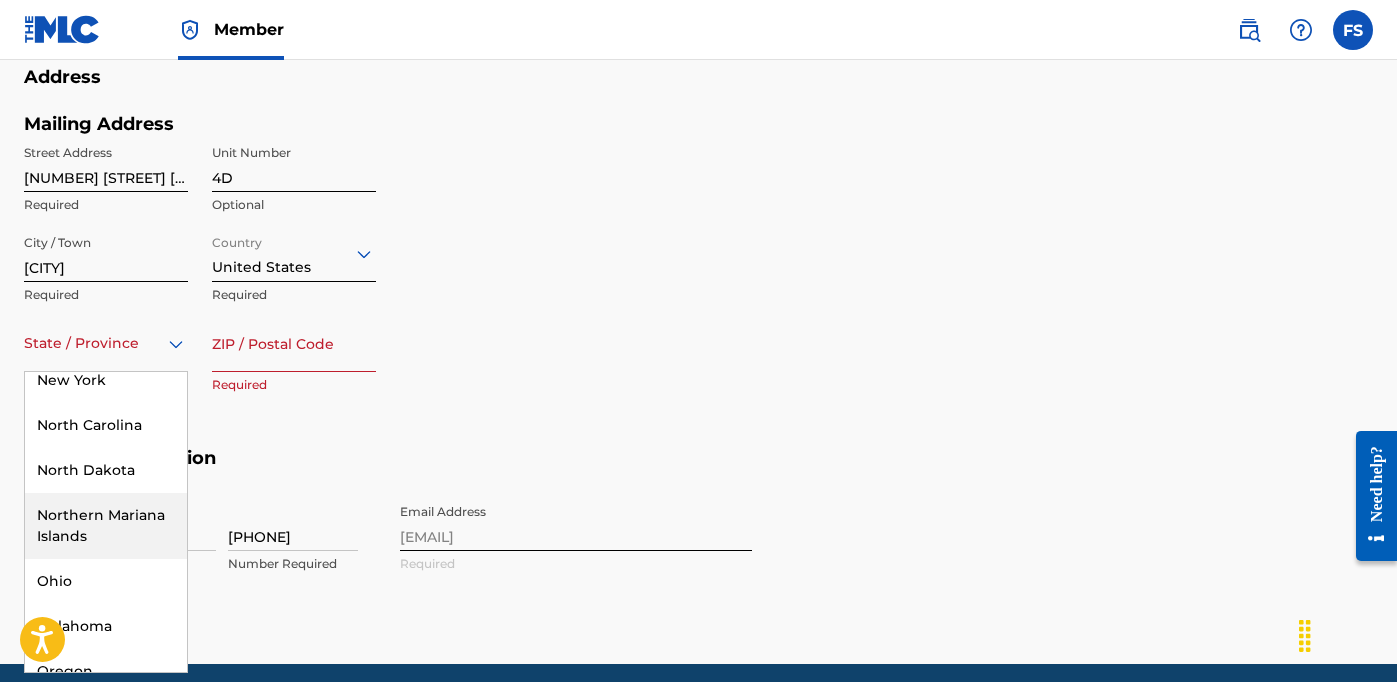 scroll, scrollTop: 1560, scrollLeft: 0, axis: vertical 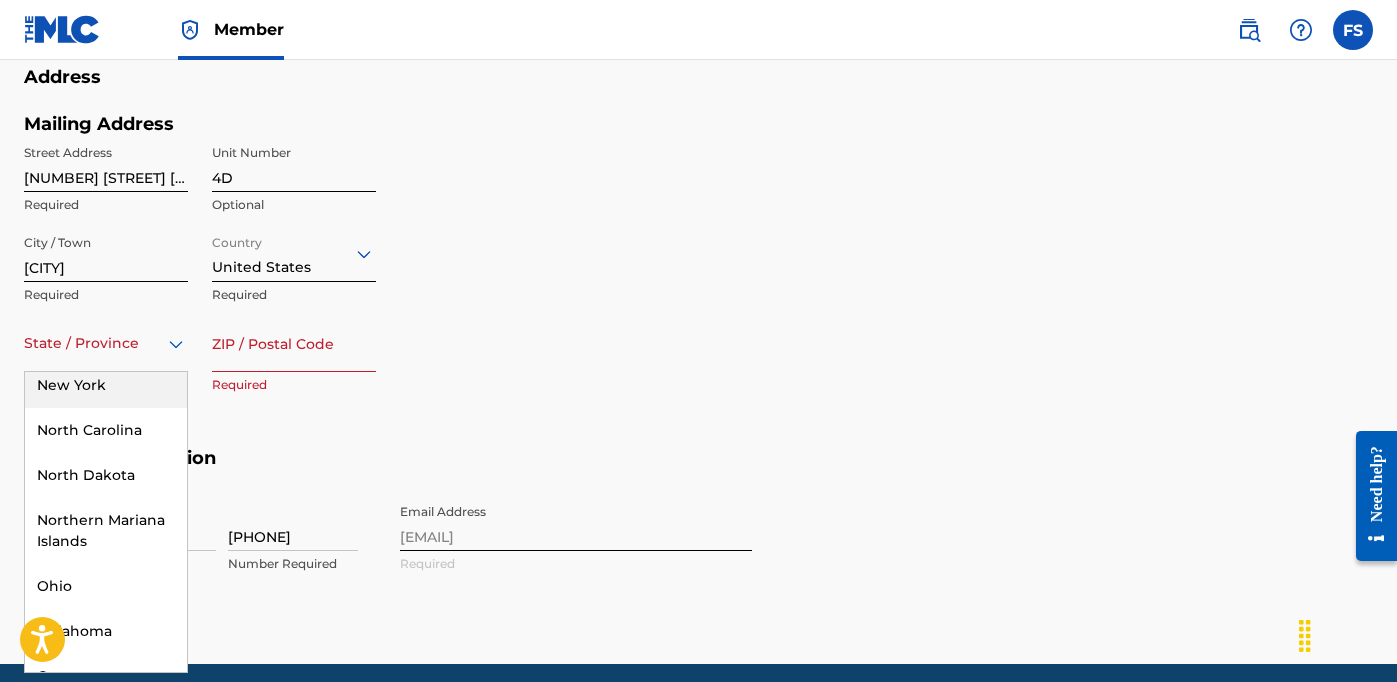 click on "New York" at bounding box center [106, 385] 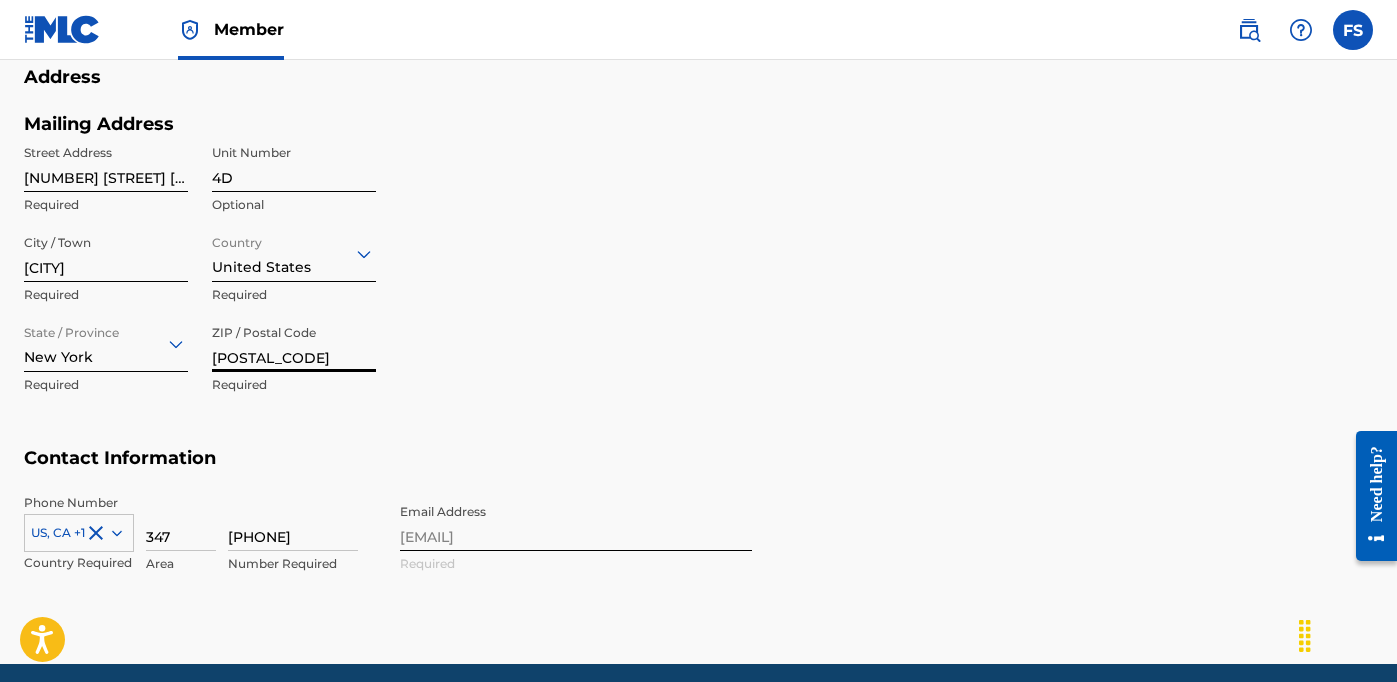 type on "[POSTAL_CODE]" 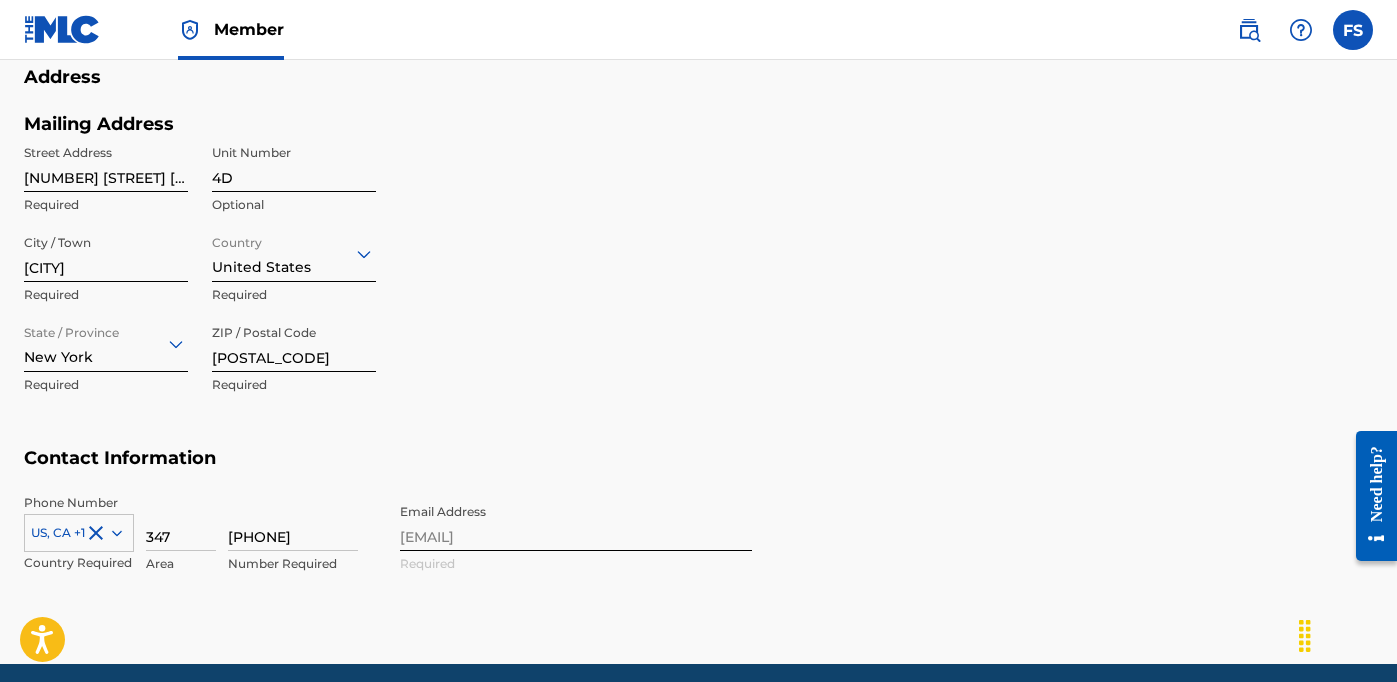 click on "Address Mailing Address Street Address [NUMBER] [STREET] [AVE] Required Unit Number 4D Optional City / Town [CITY] Required Country United States Required State / Province New York Required ZIP / Postal Code [POSTAL_CODE] Required" at bounding box center (698, 256) 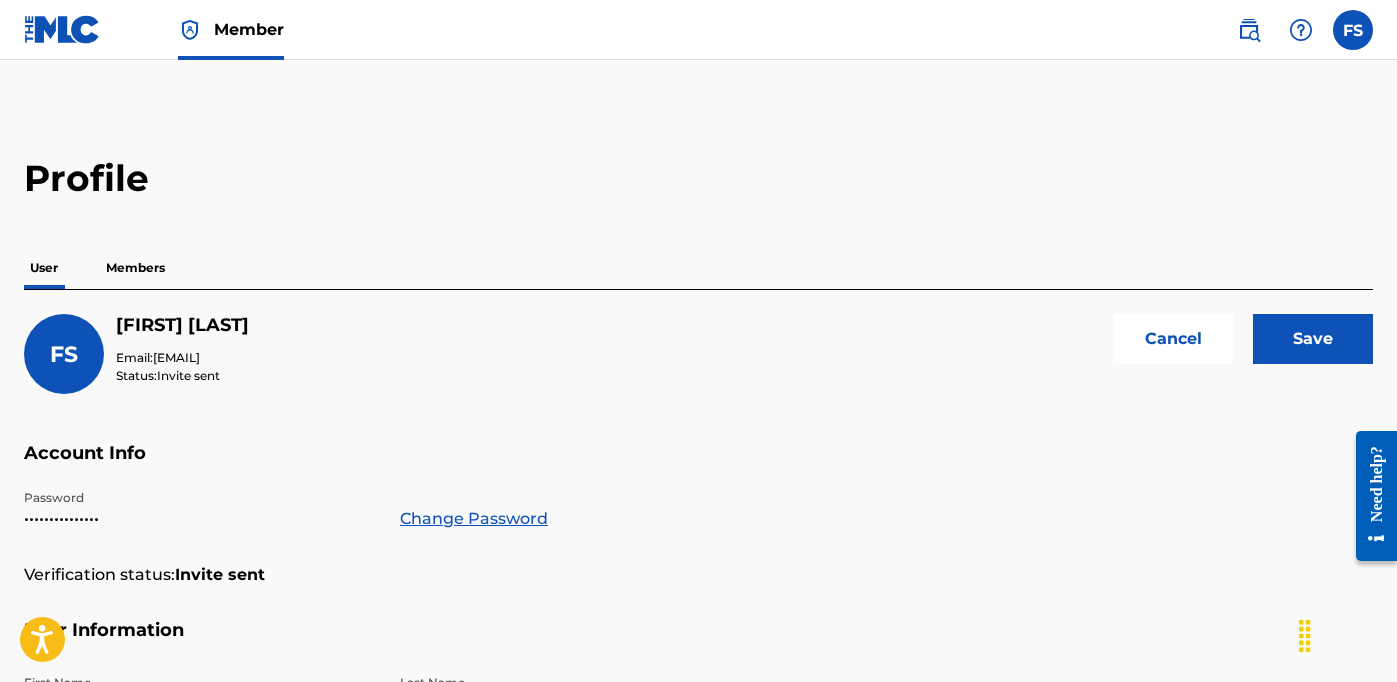 scroll, scrollTop: 0, scrollLeft: 0, axis: both 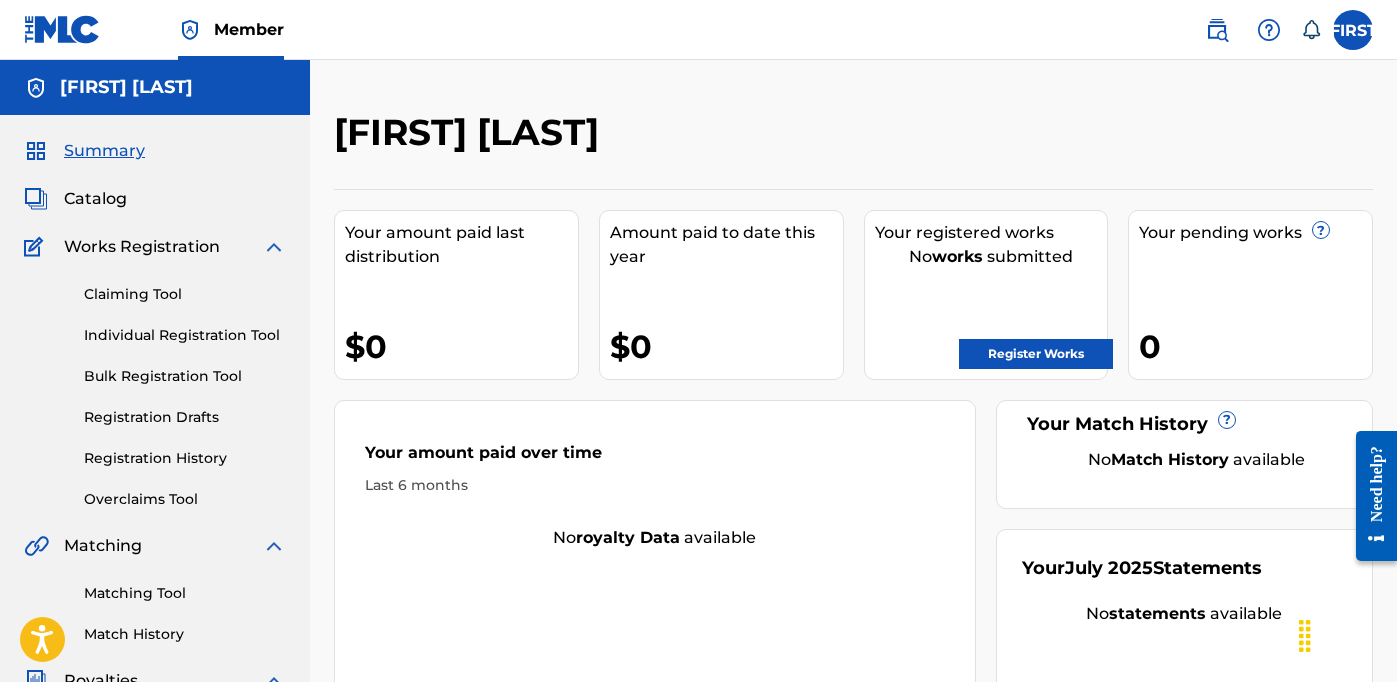click at bounding box center [1353, 30] 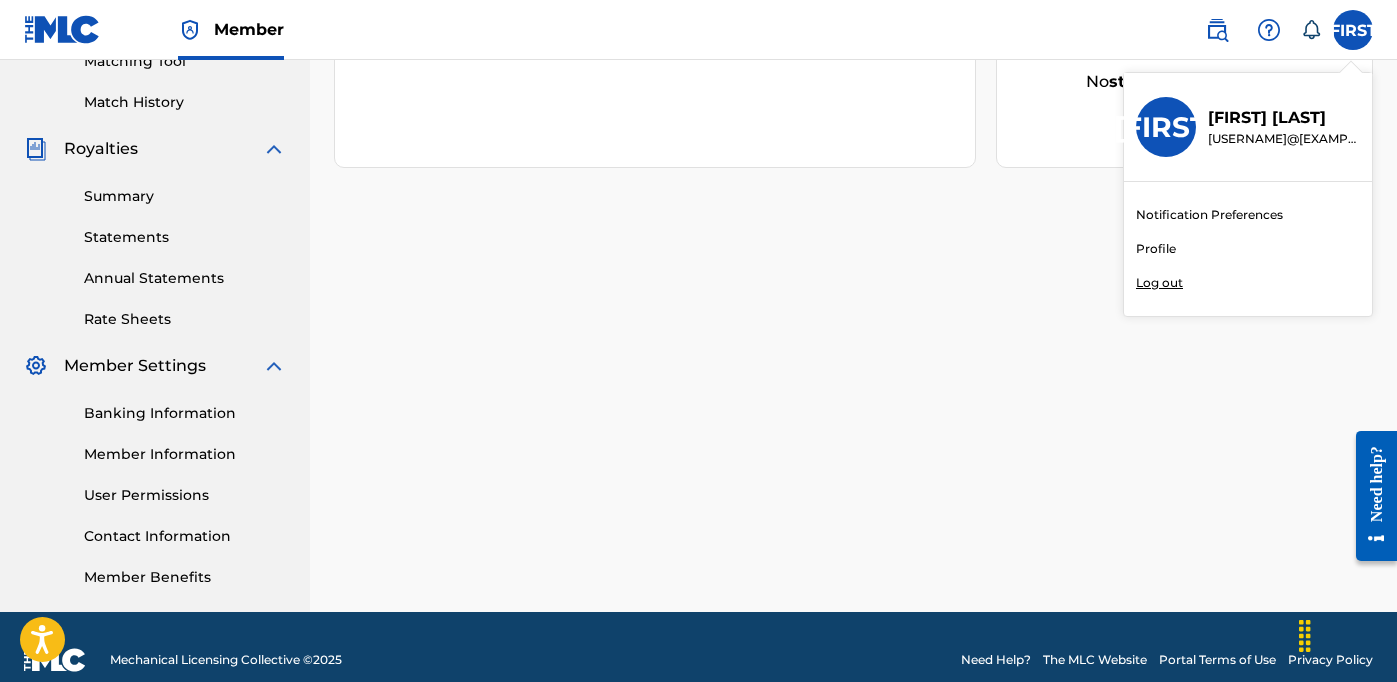 scroll, scrollTop: 547, scrollLeft: 0, axis: vertical 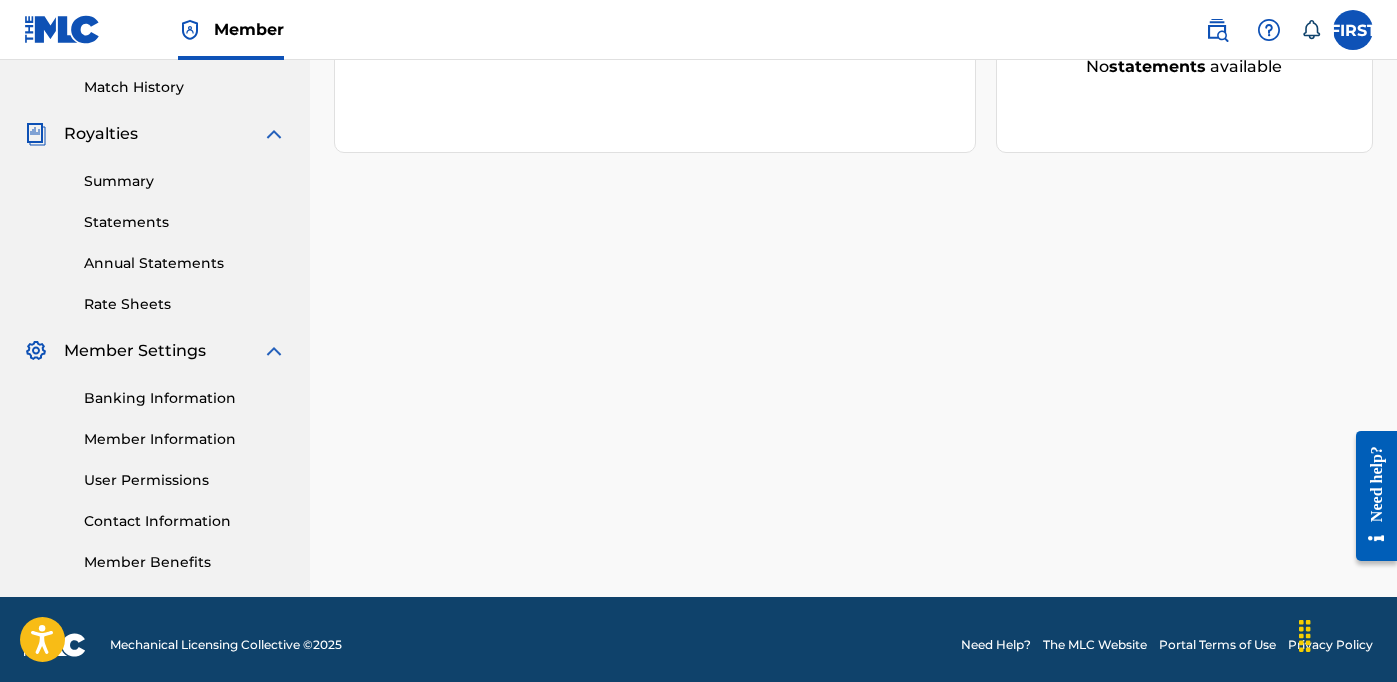 click on "Banking Information" at bounding box center (185, 398) 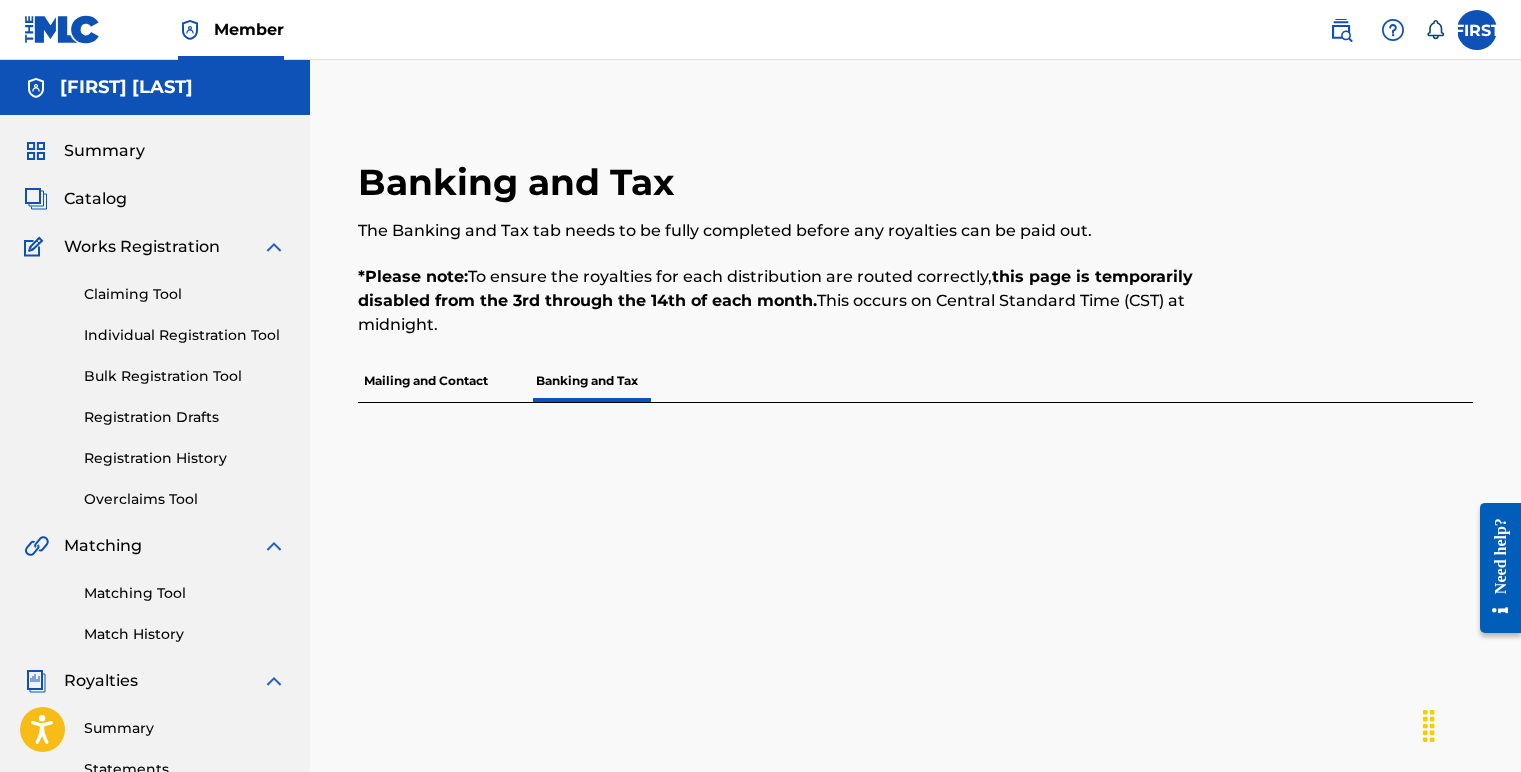 scroll, scrollTop: 0, scrollLeft: 0, axis: both 